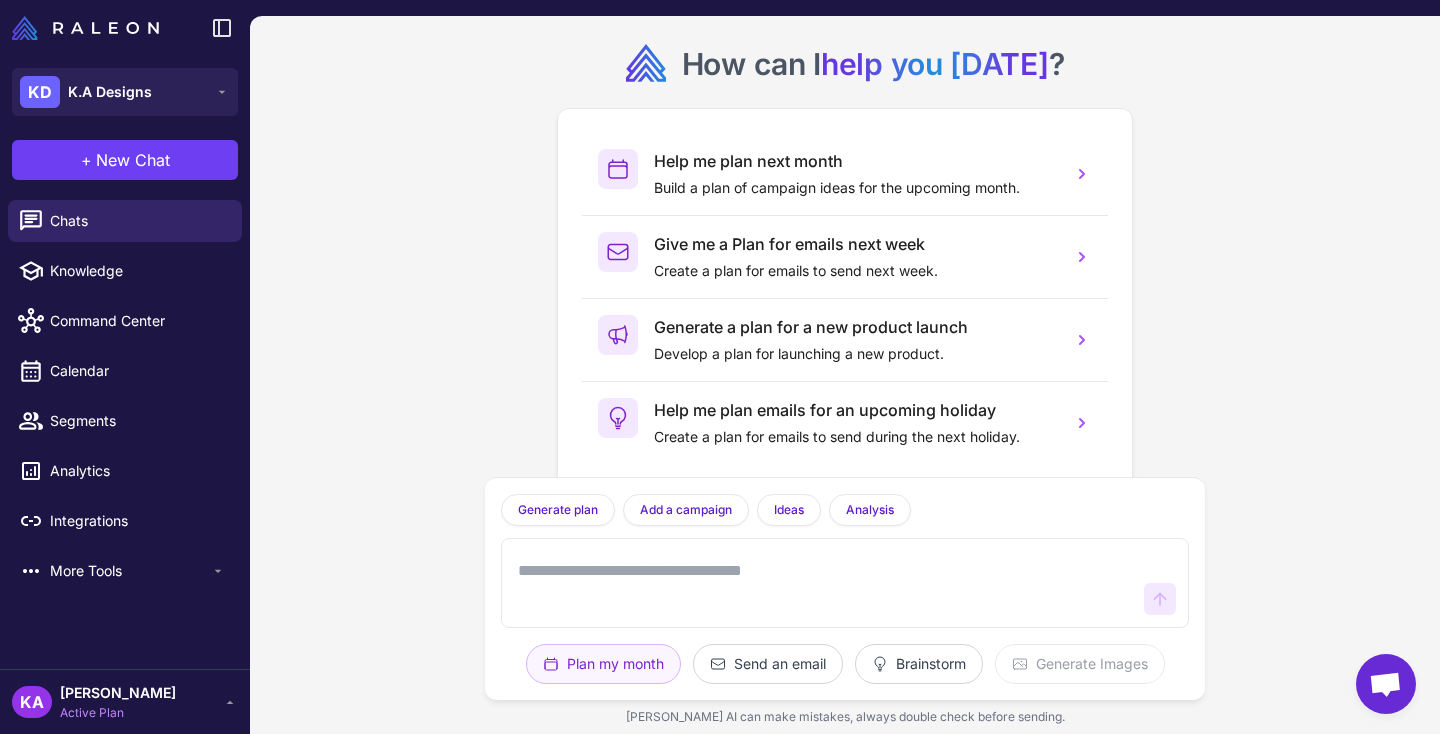 scroll, scrollTop: 0, scrollLeft: 0, axis: both 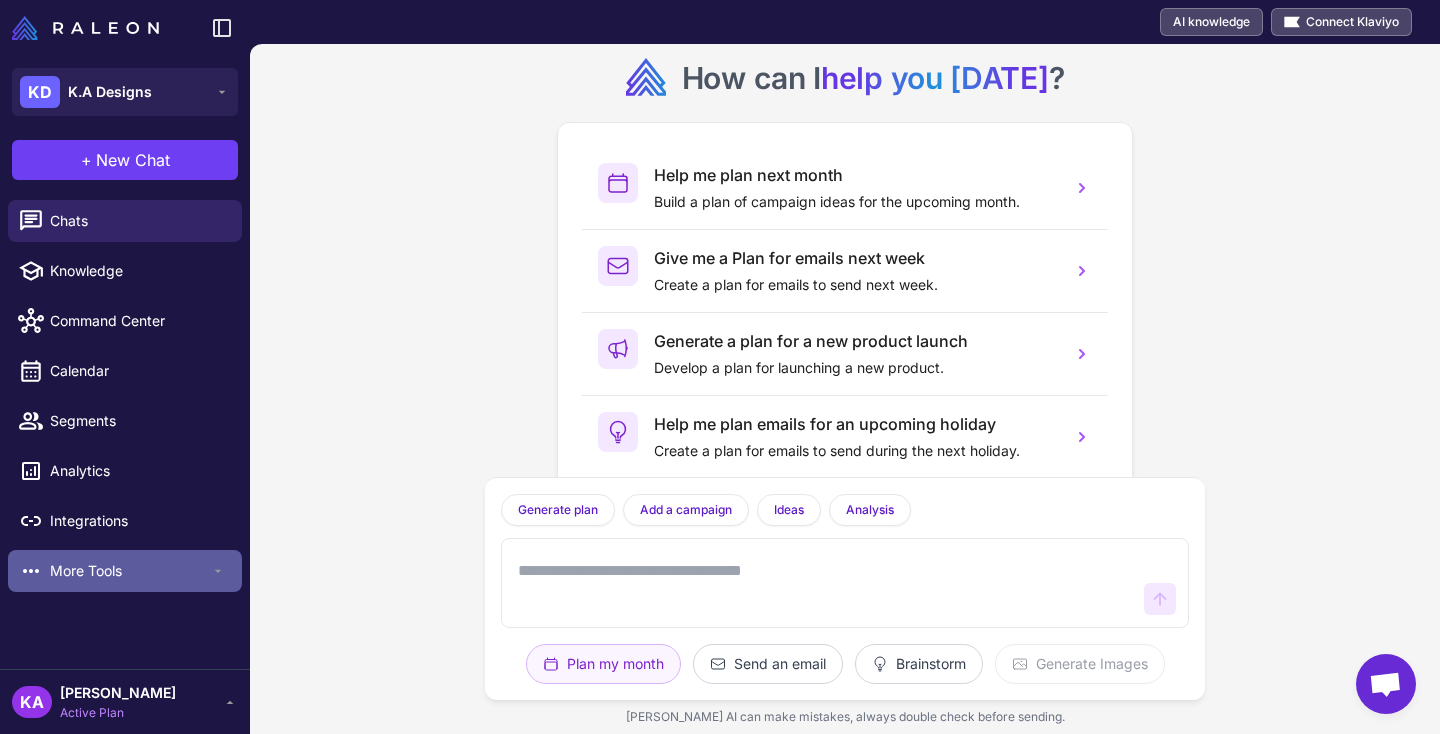 click on "More Tools" at bounding box center [130, 571] 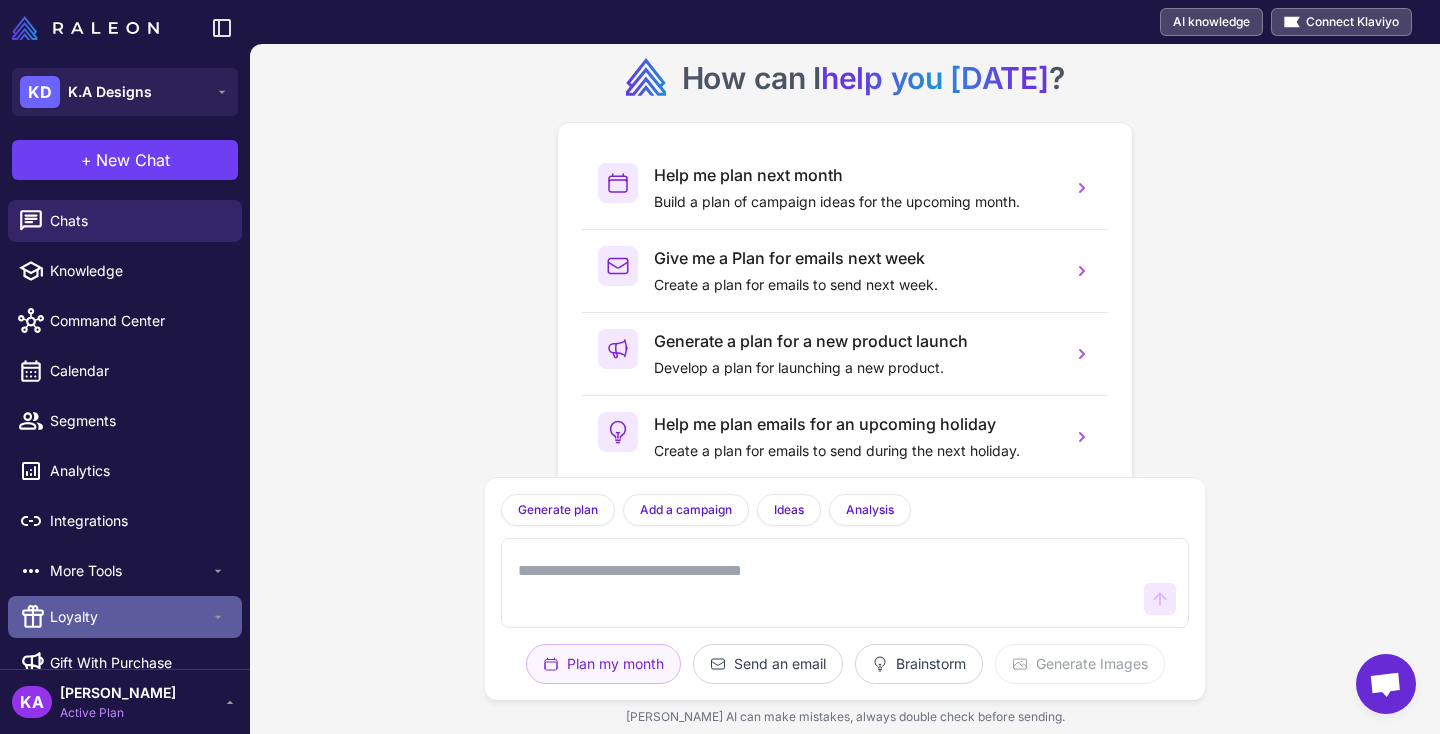 scroll, scrollTop: 27, scrollLeft: 0, axis: vertical 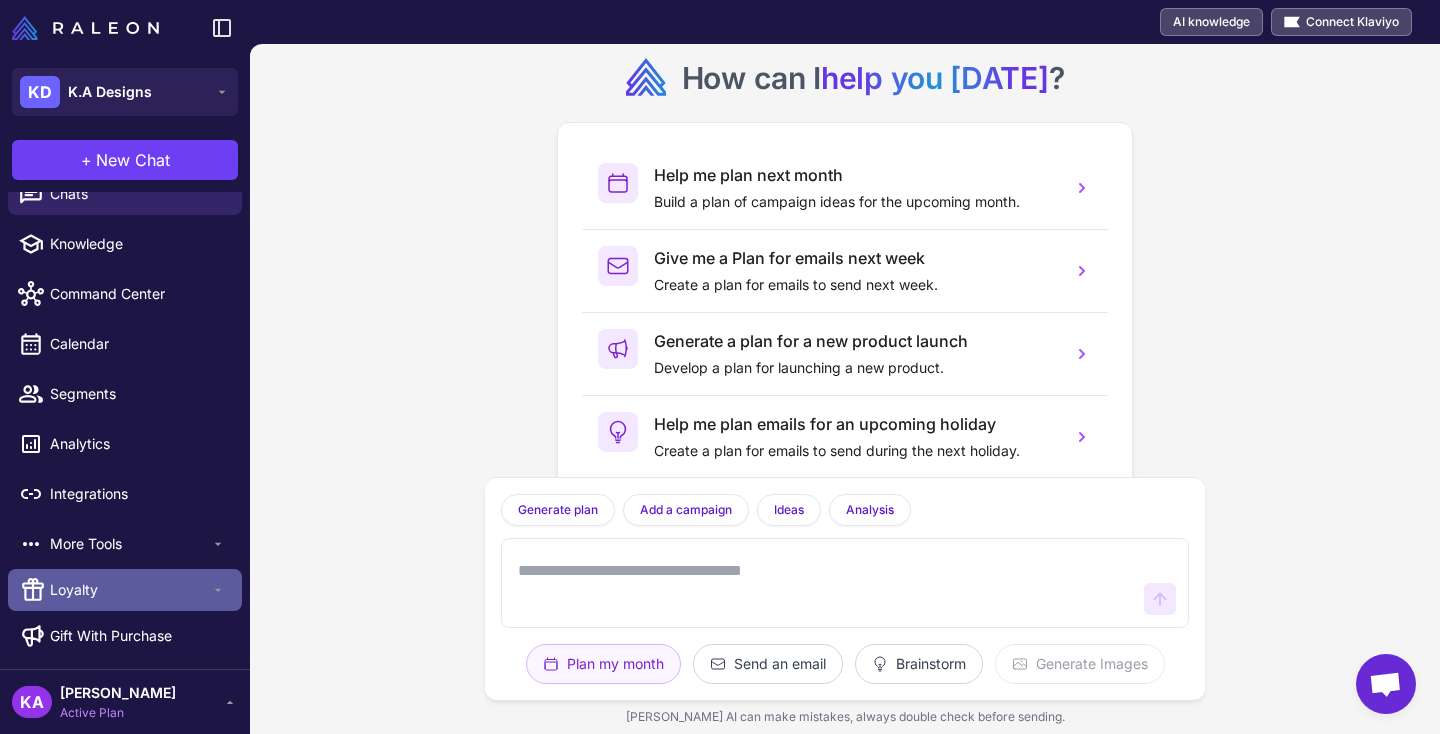 click on "Loyalty" at bounding box center [130, 590] 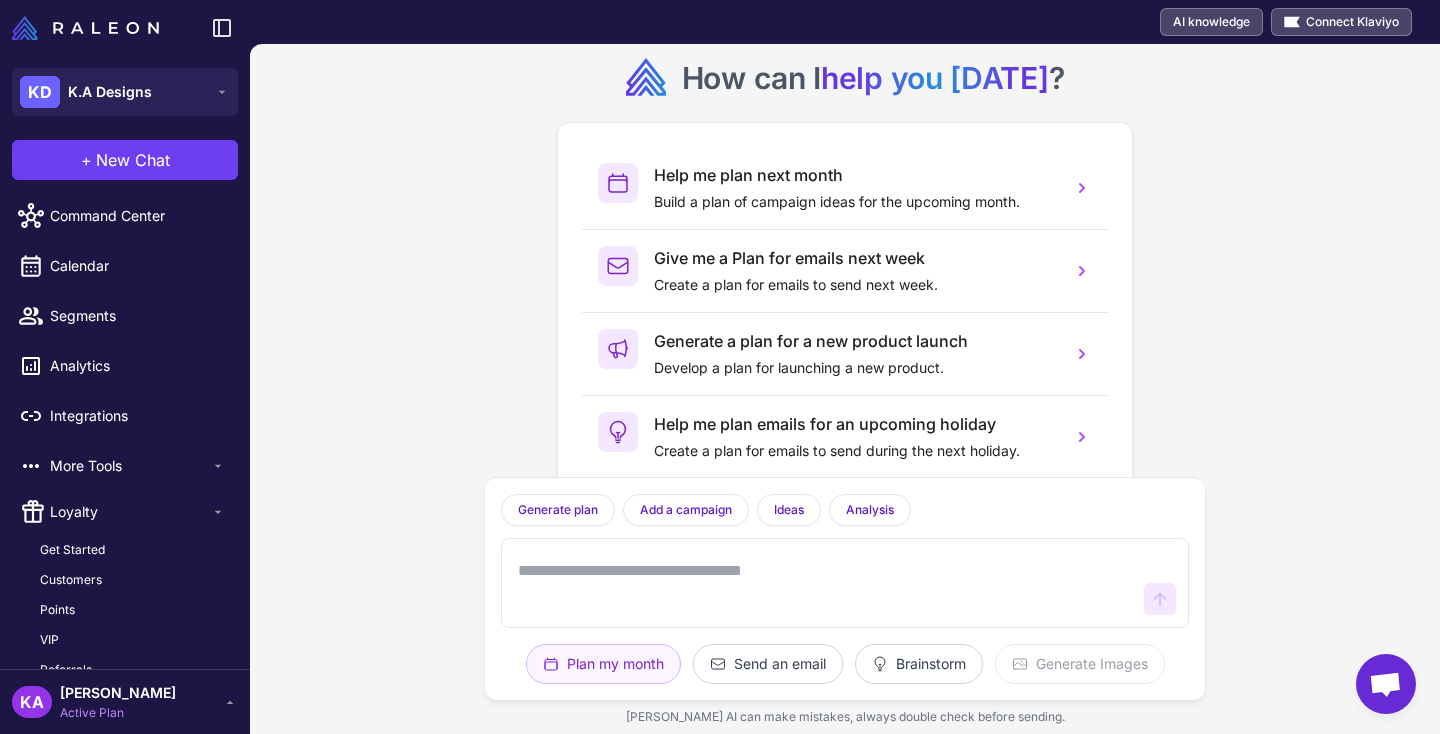 scroll, scrollTop: 107, scrollLeft: 0, axis: vertical 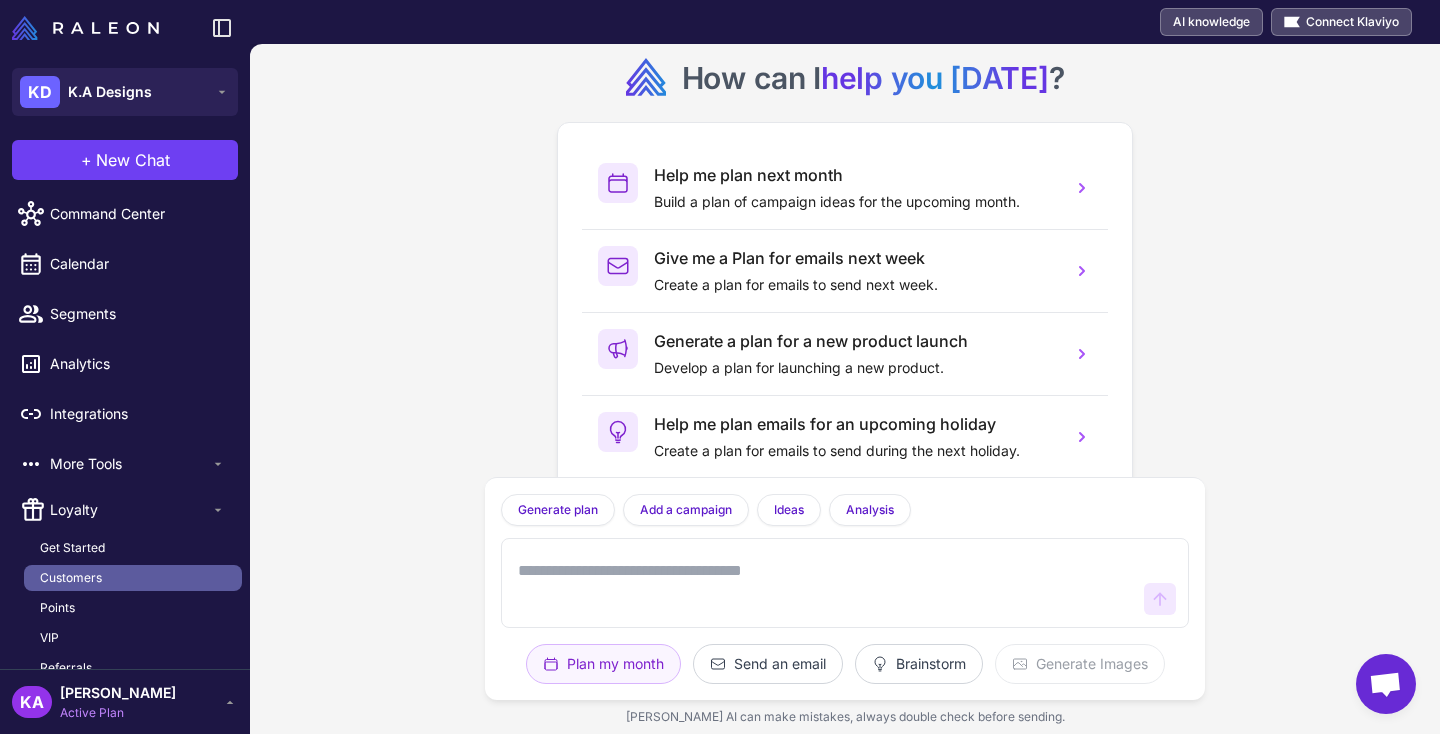 click on "Customers" at bounding box center (71, 578) 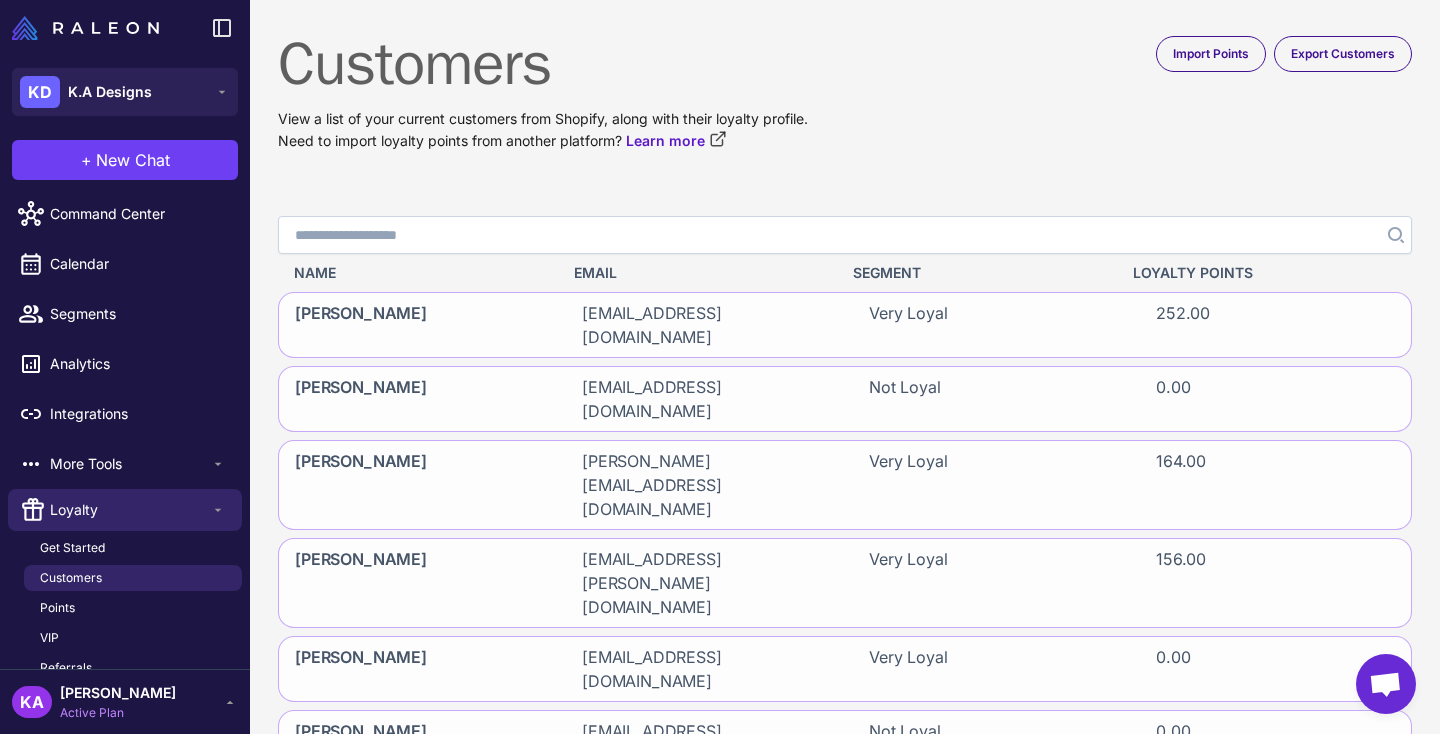click on "Search" at bounding box center [845, 235] 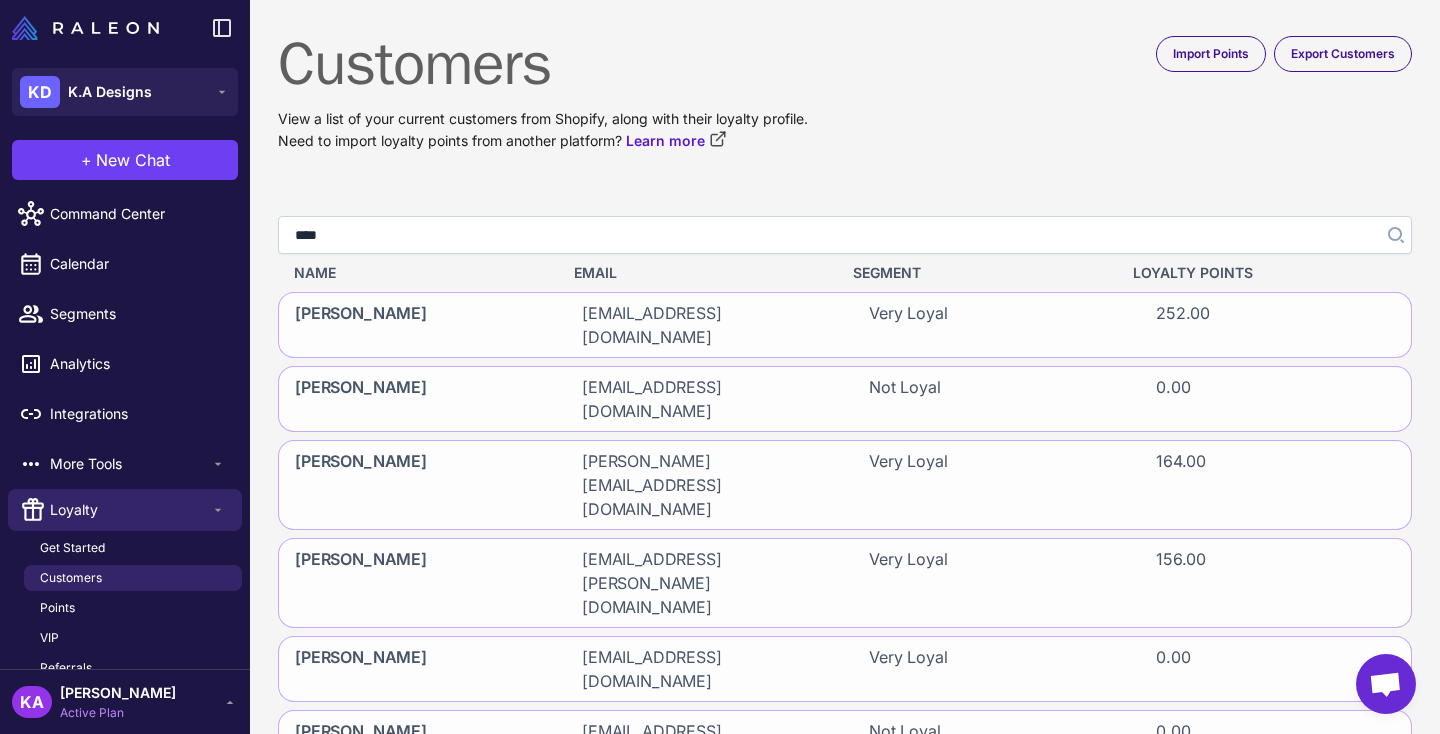type on "*****" 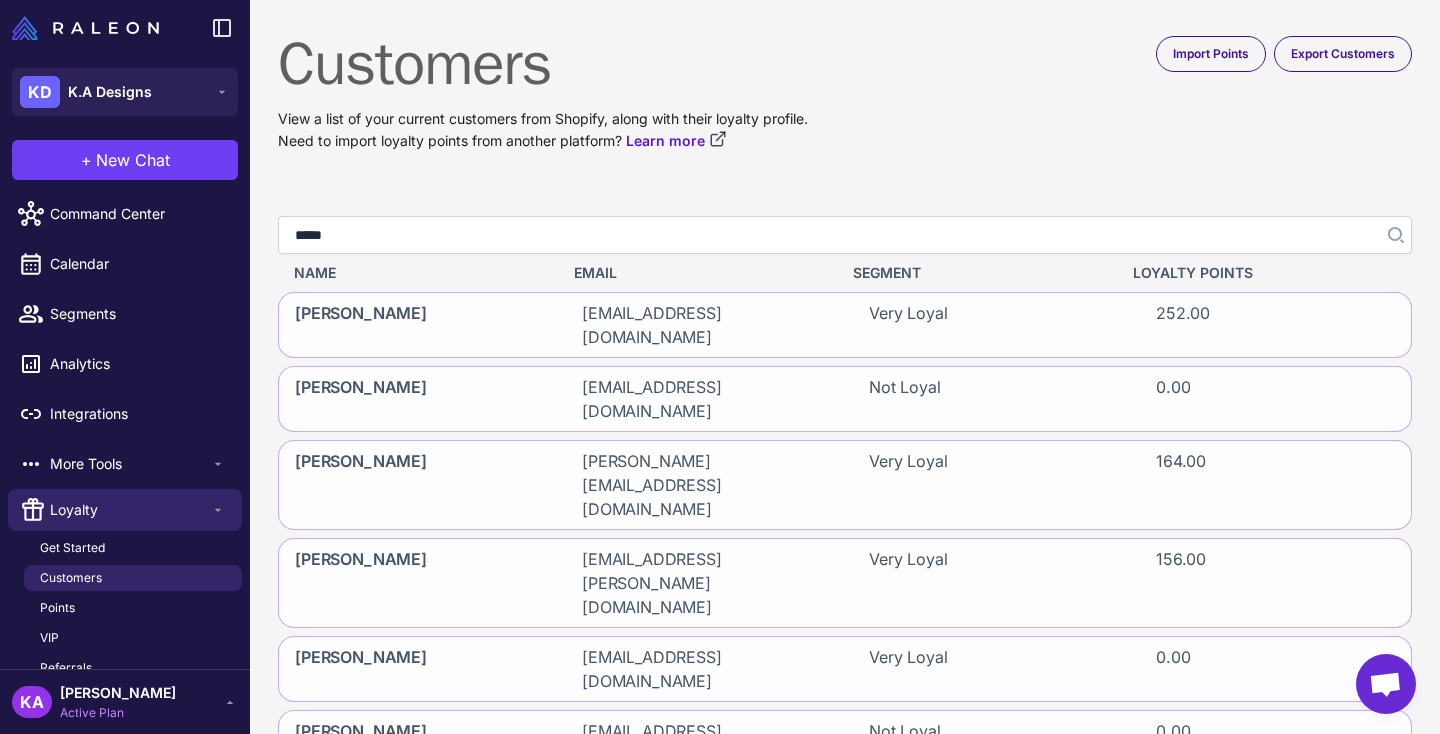 click at bounding box center (1394, 235) 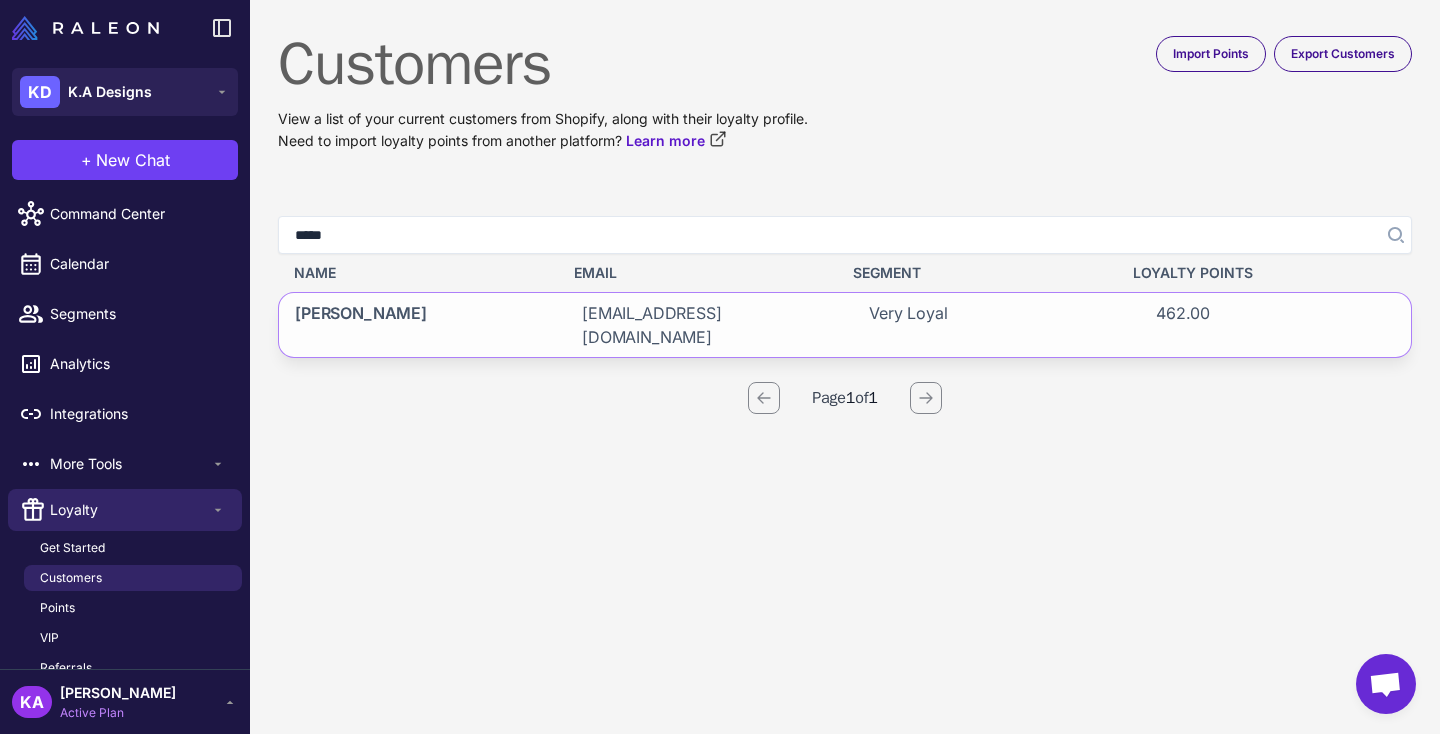 click on "Fiona Walton" 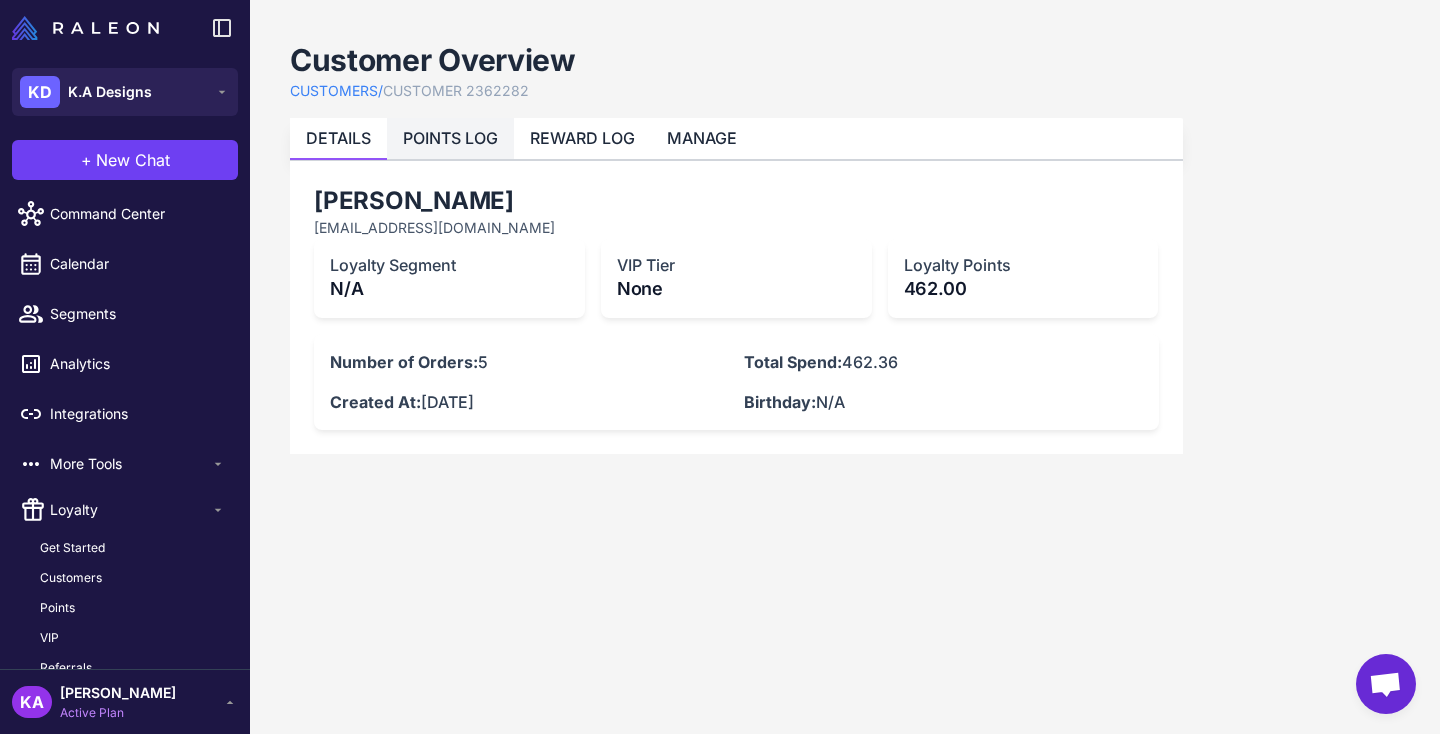 click on "POINTS LOG" at bounding box center [450, 138] 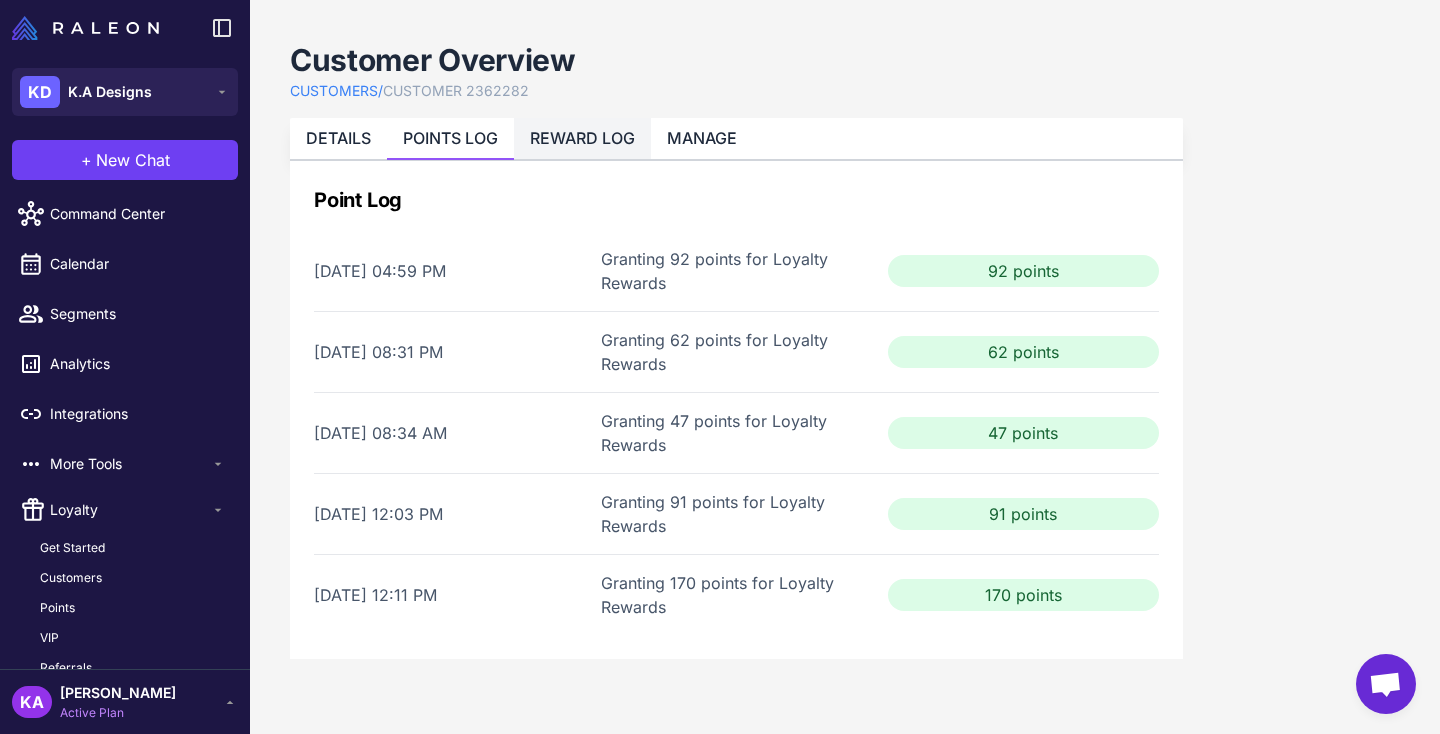 click on "REWARD LOG" at bounding box center (582, 138) 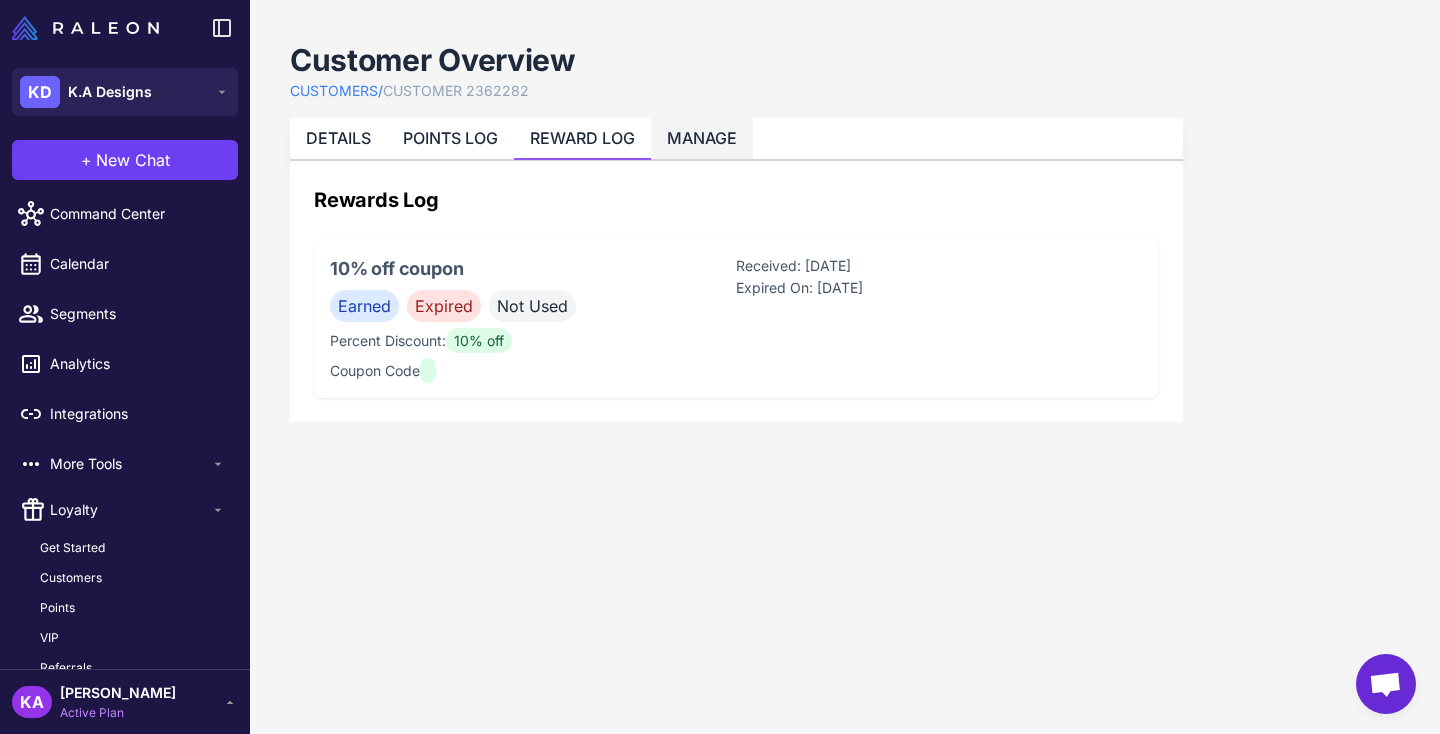 click on "MANAGE" at bounding box center (702, 138) 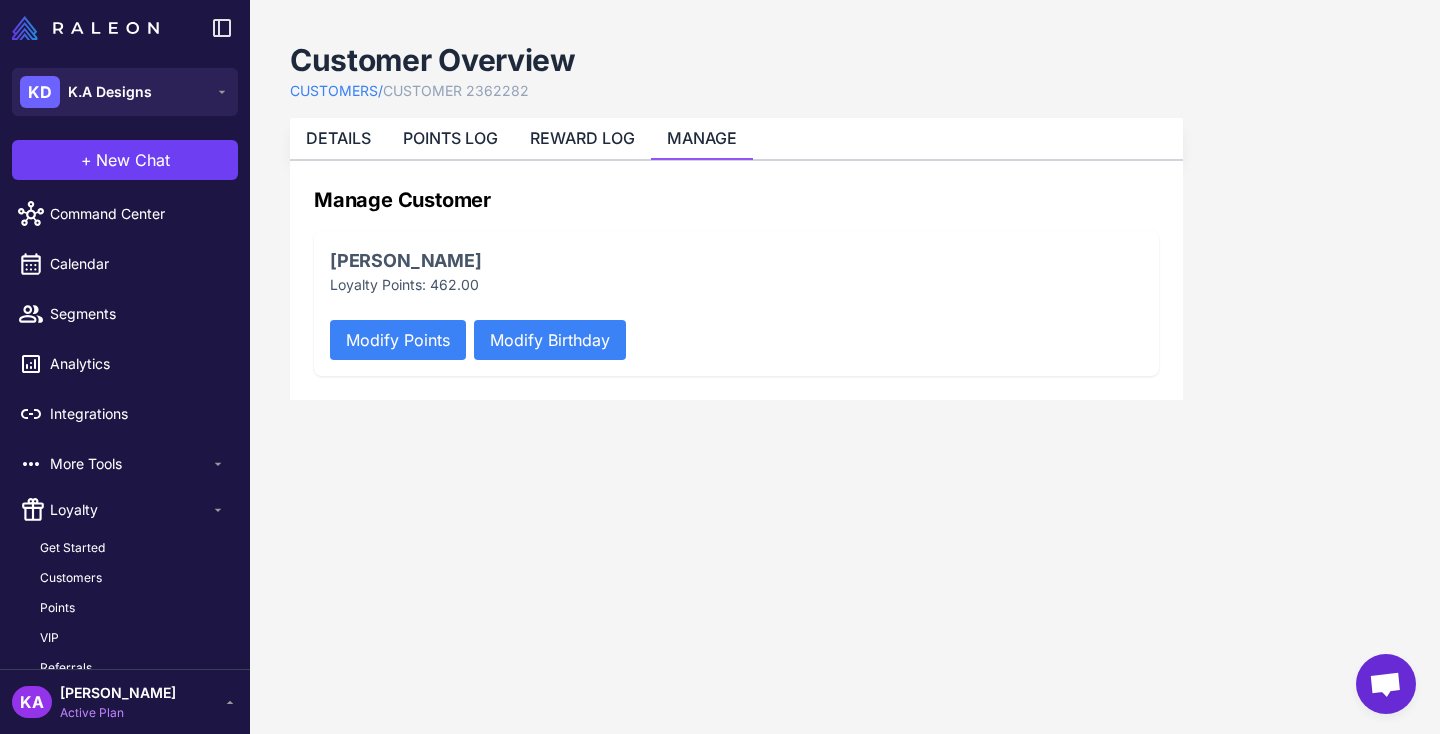 click on "Modify Points" at bounding box center (398, 340) 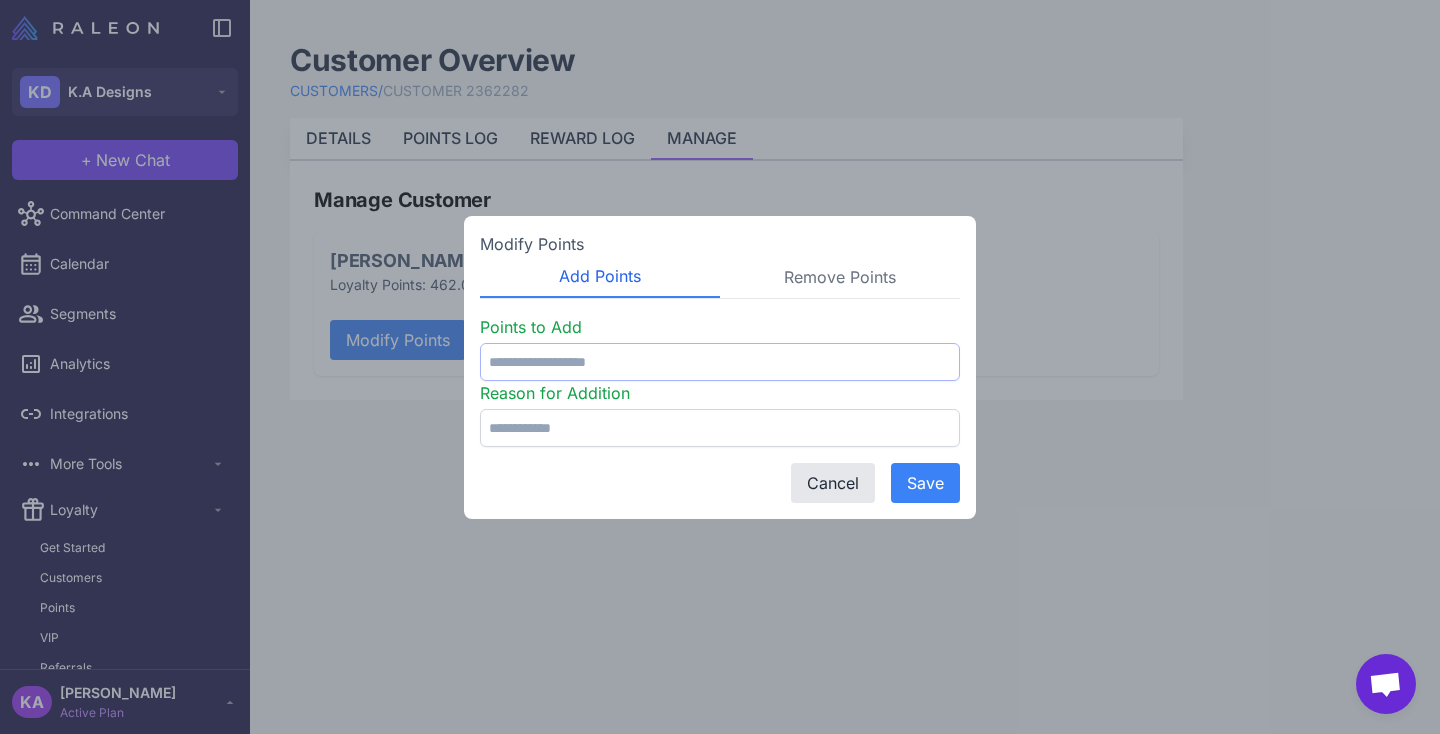 click at bounding box center [720, 362] 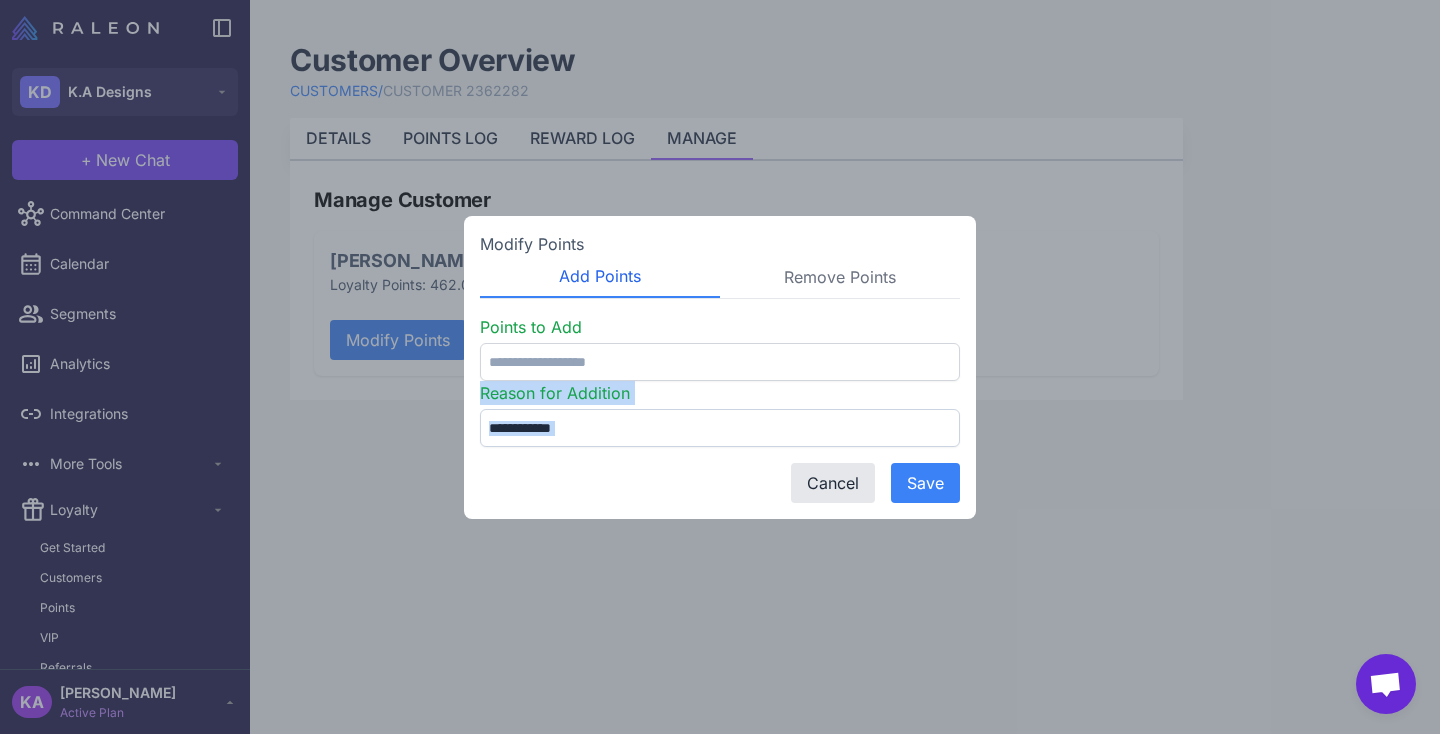 click on "Modify Points Add Points Remove Points Points to Add ** Reason for Addition Cancel Save" at bounding box center [720, 367] 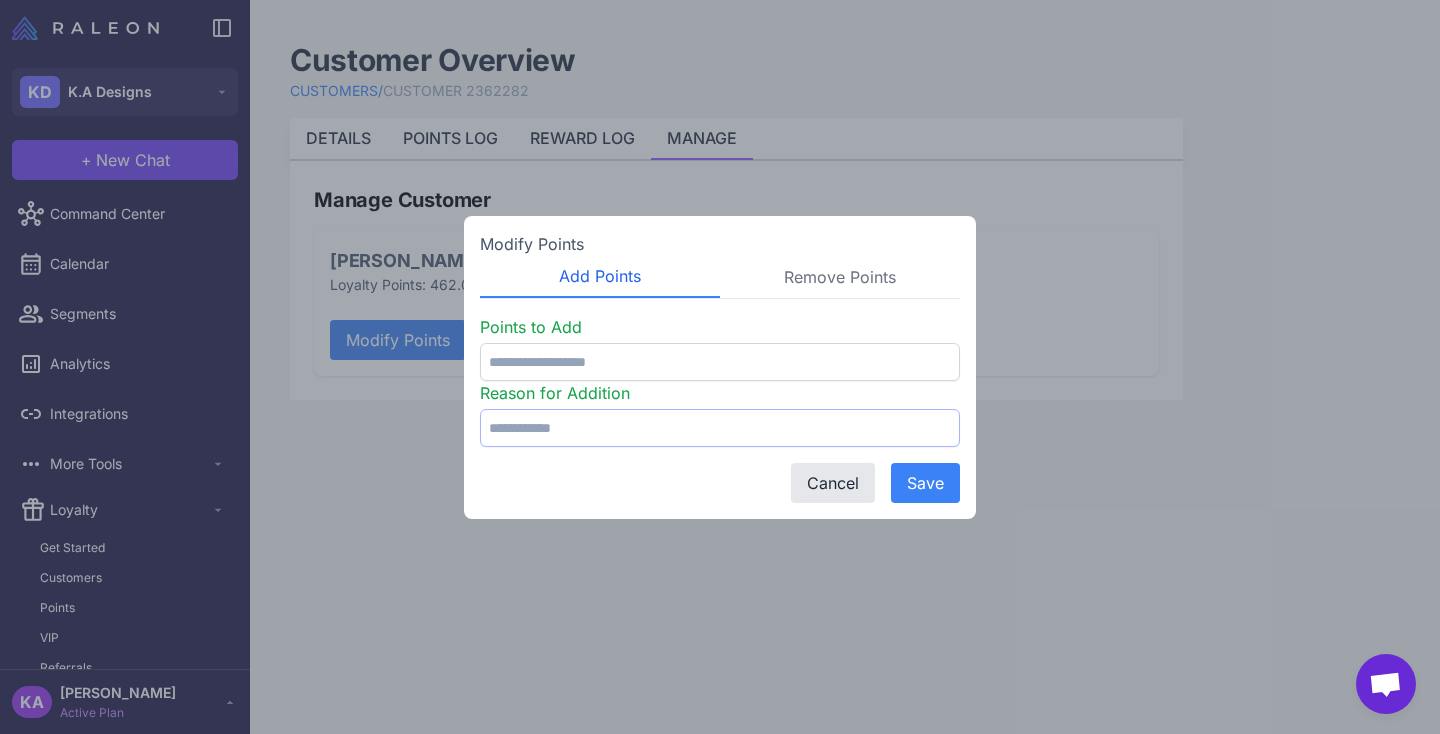 click at bounding box center [720, 428] 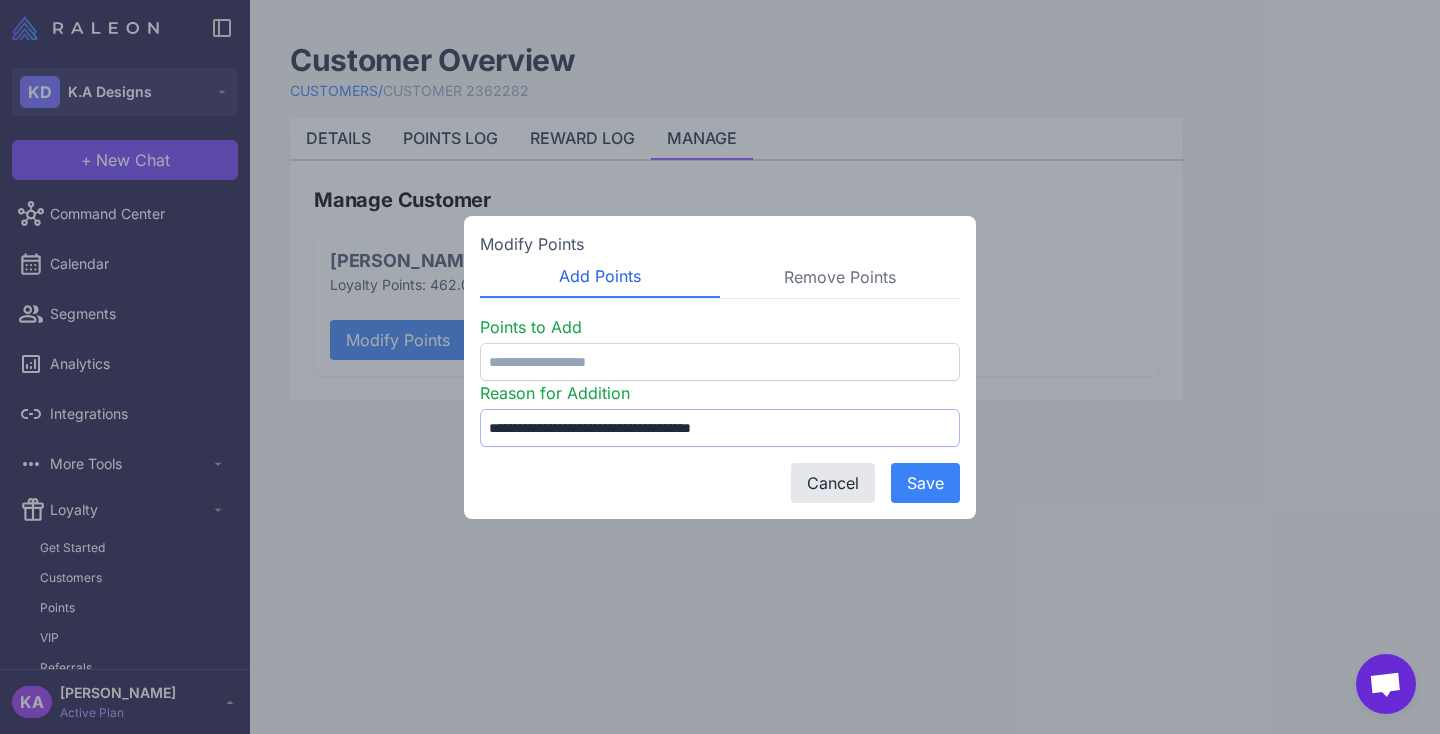 drag, startPoint x: 775, startPoint y: 427, endPoint x: 457, endPoint y: 423, distance: 318.02515 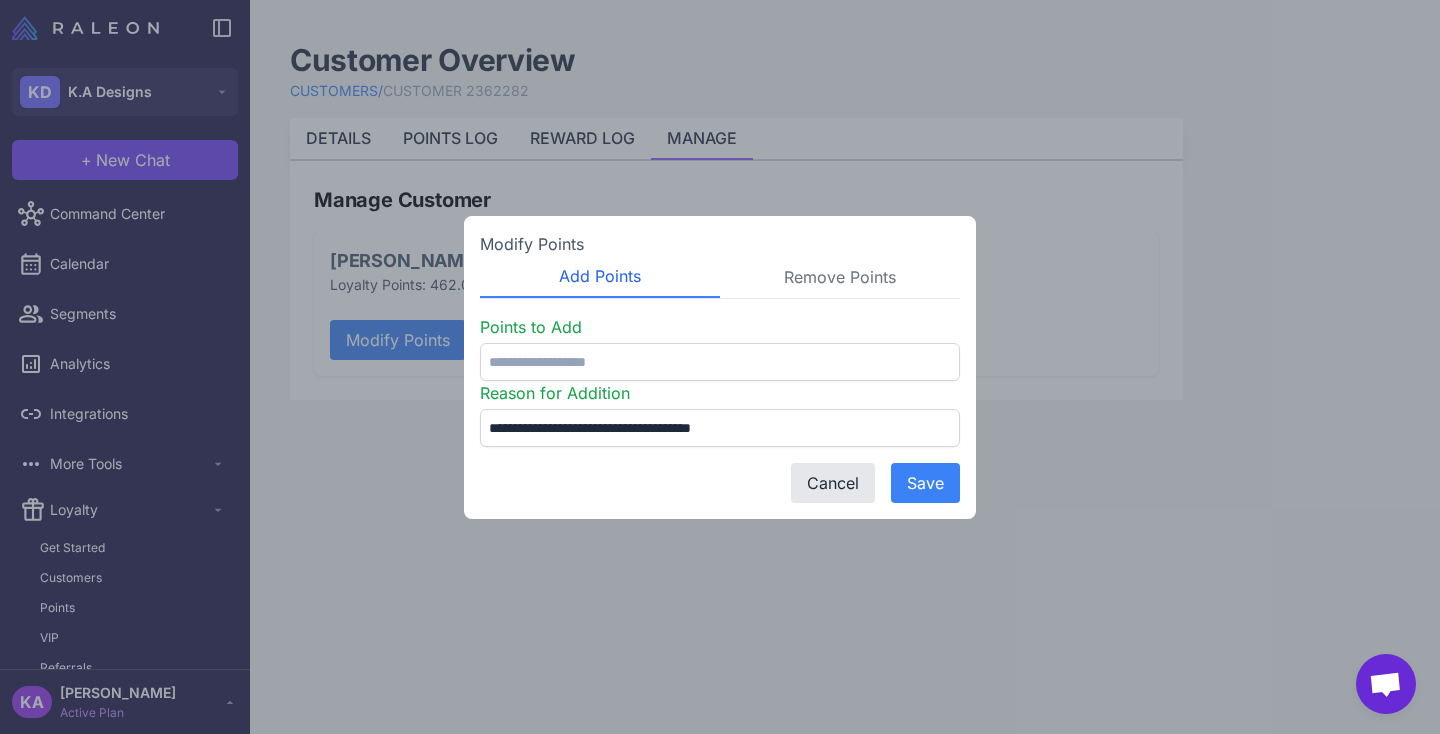 click on "Save" at bounding box center (925, 483) 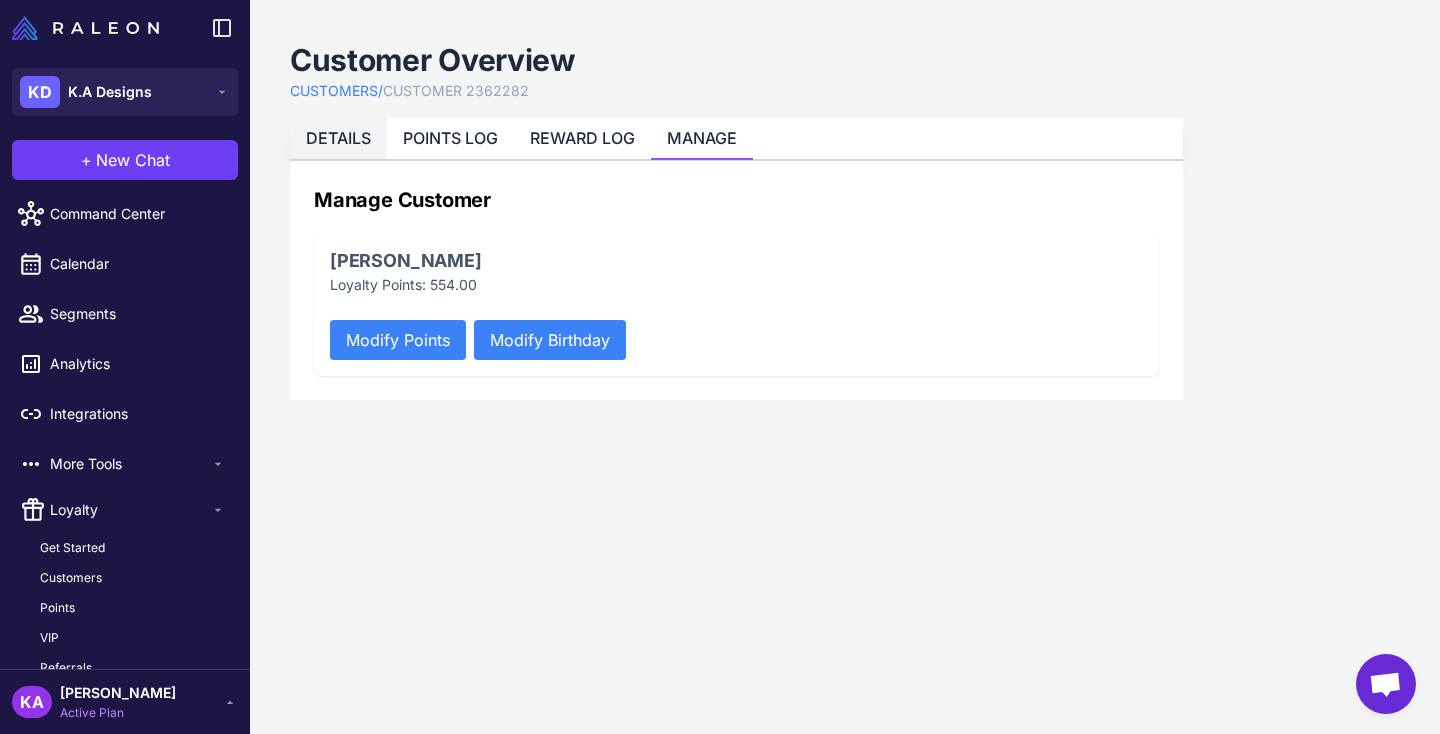 click on "DETAILS" at bounding box center [338, 138] 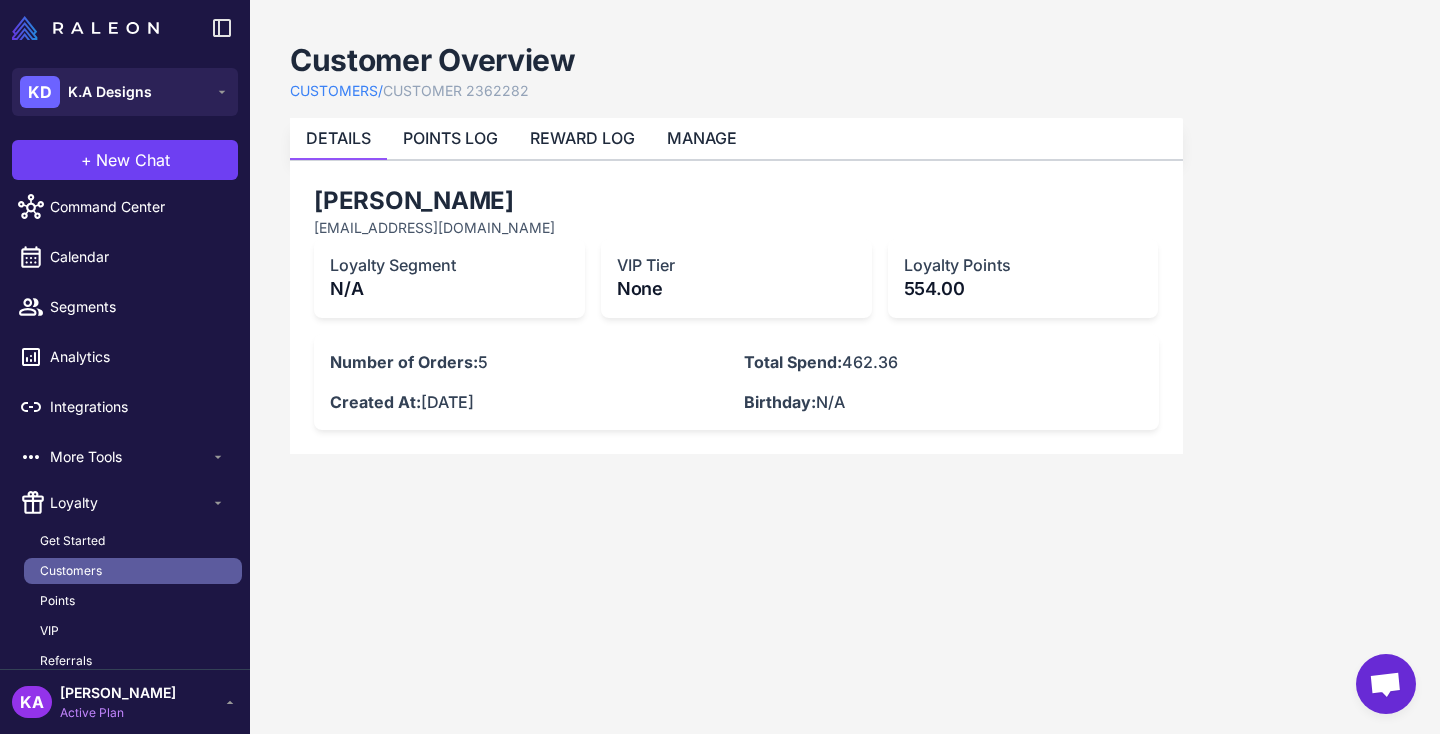 scroll, scrollTop: 109, scrollLeft: 0, axis: vertical 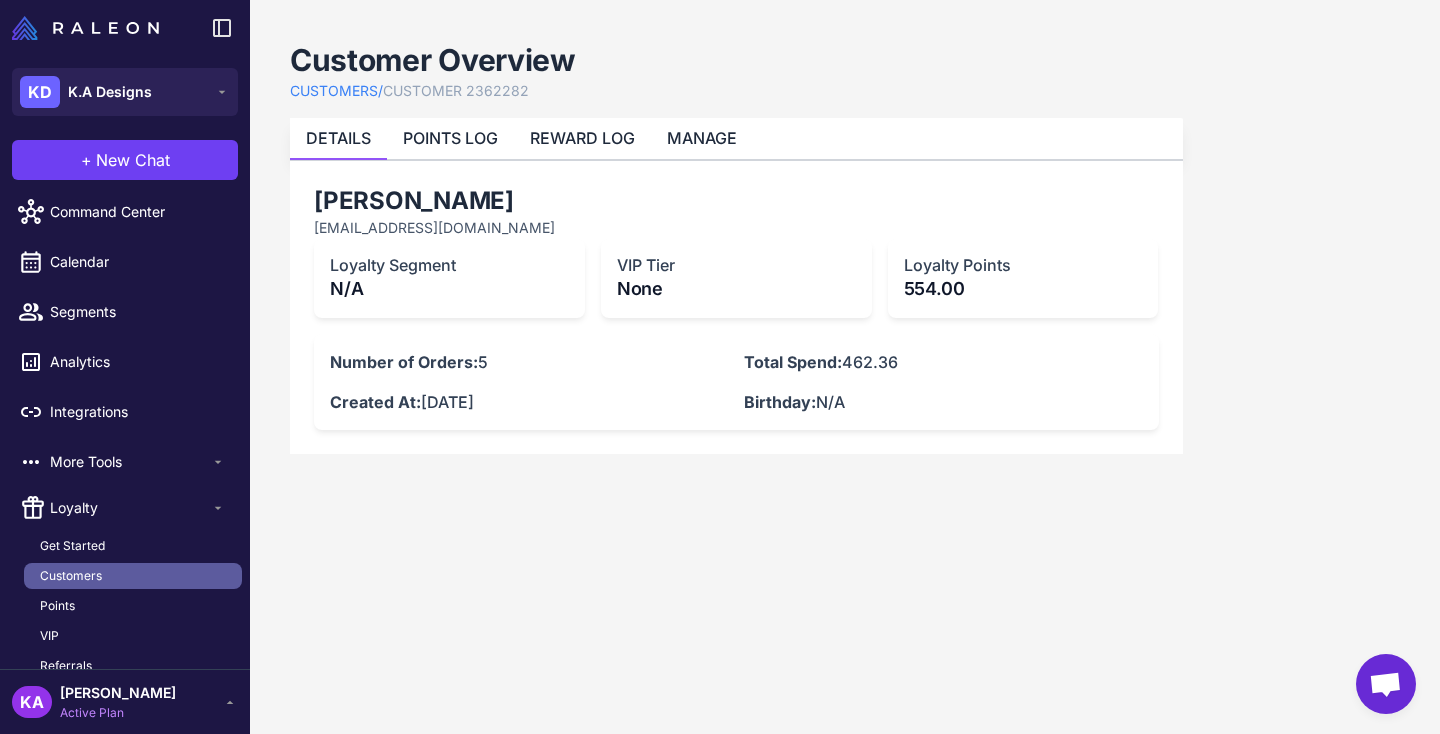 click on "Customers" at bounding box center [133, 576] 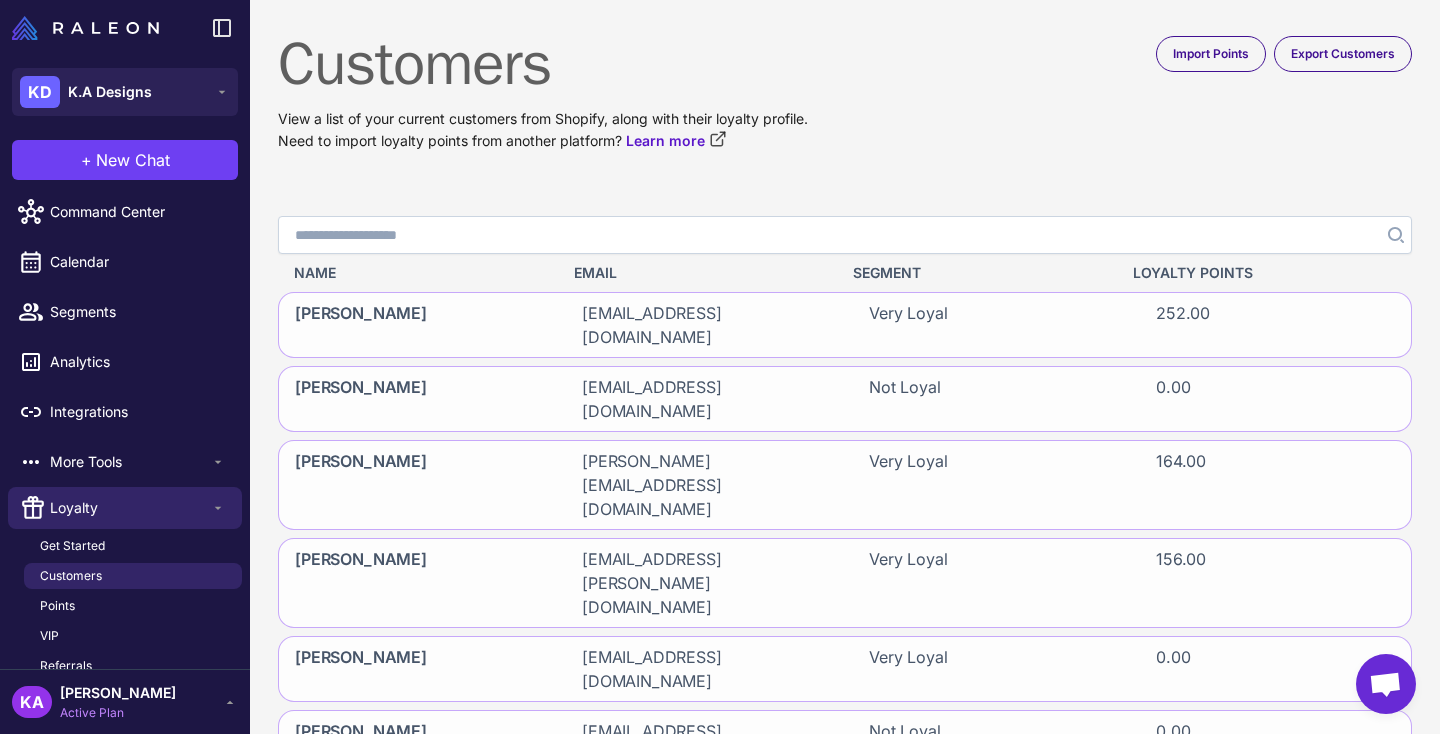 click on "Search" at bounding box center (845, 235) 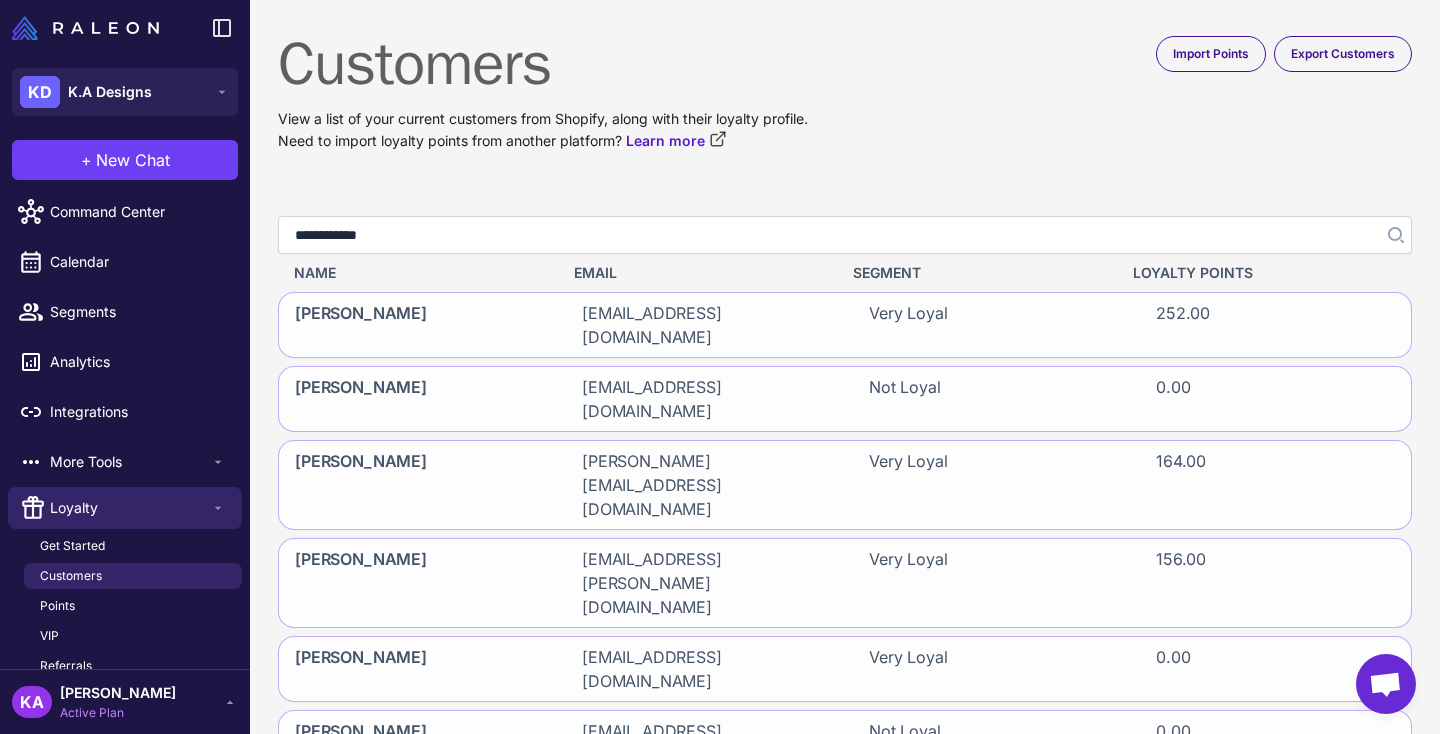 type on "**********" 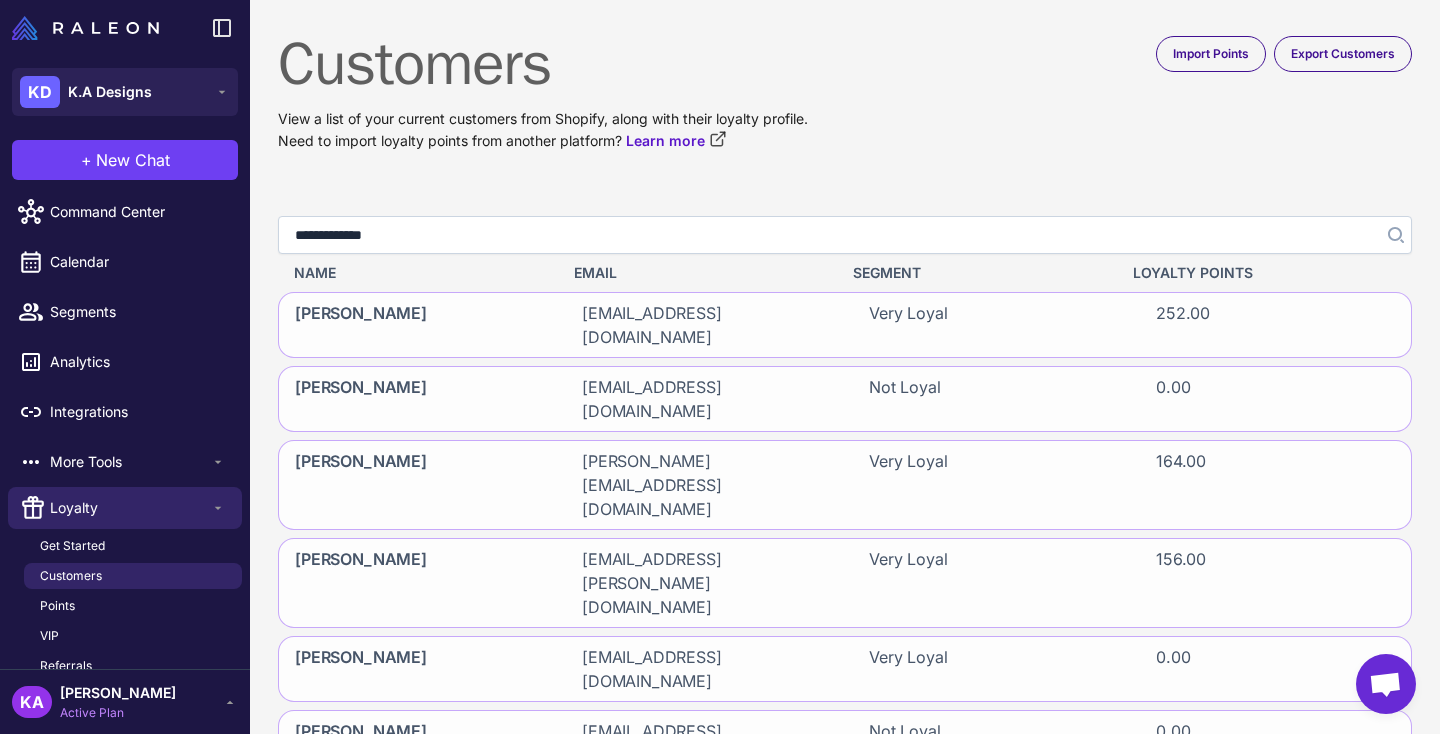click at bounding box center (1394, 235) 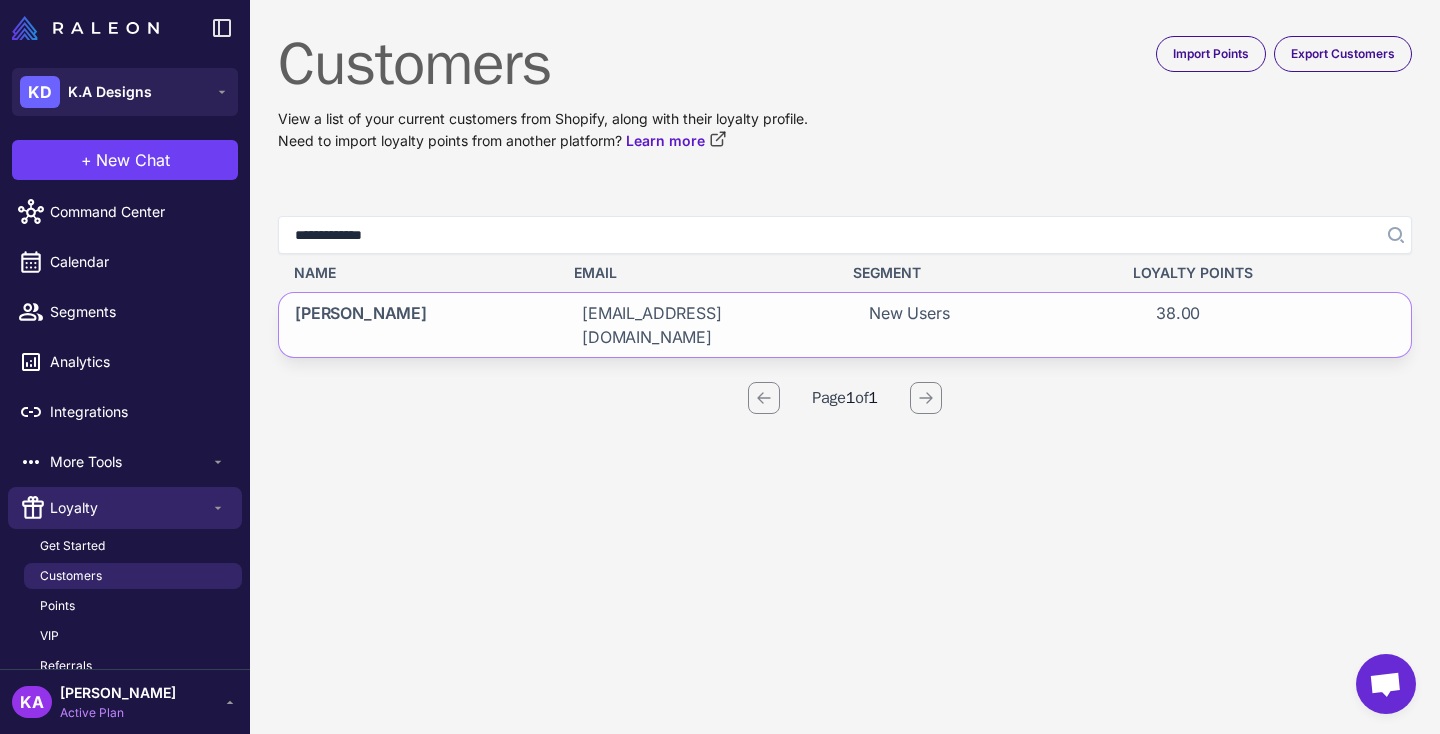 click on "Katrina Sager" 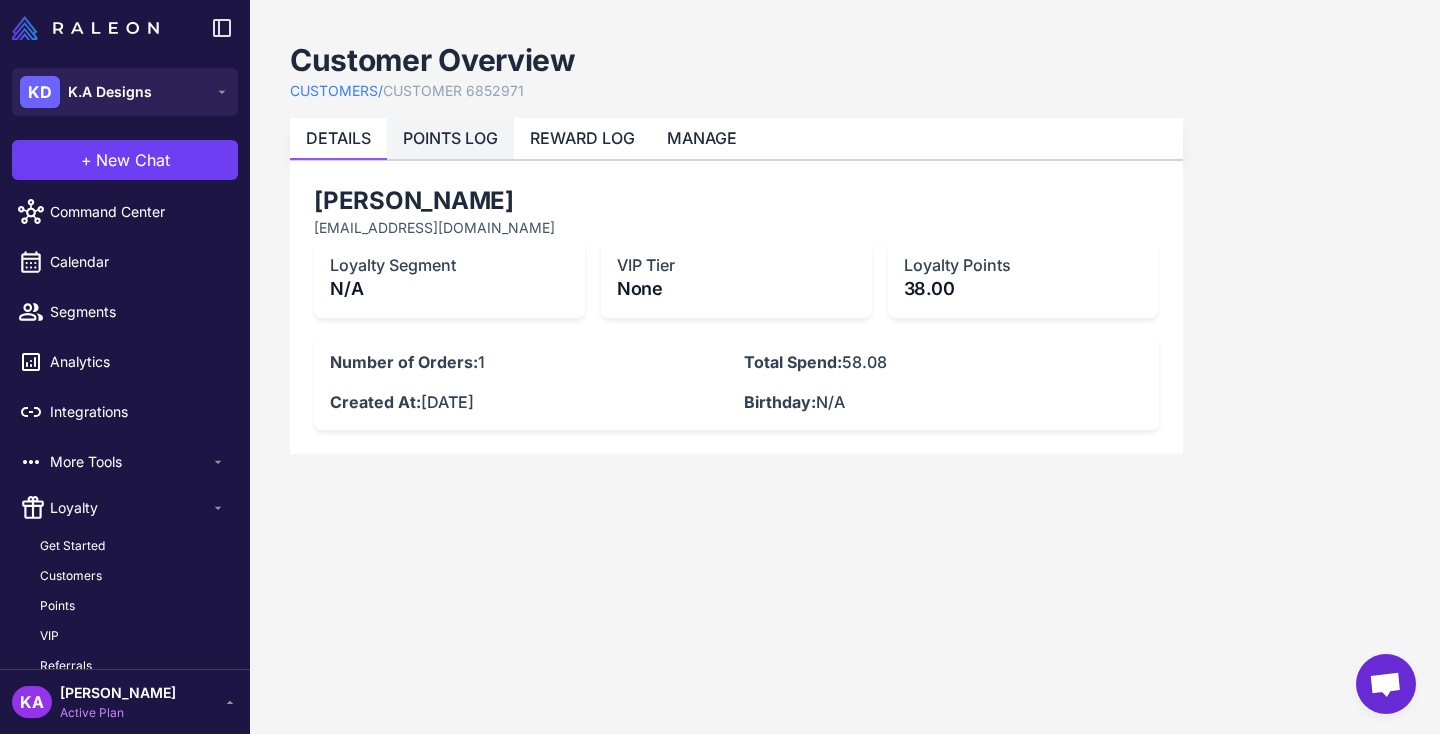click on "POINTS LOG" at bounding box center (450, 138) 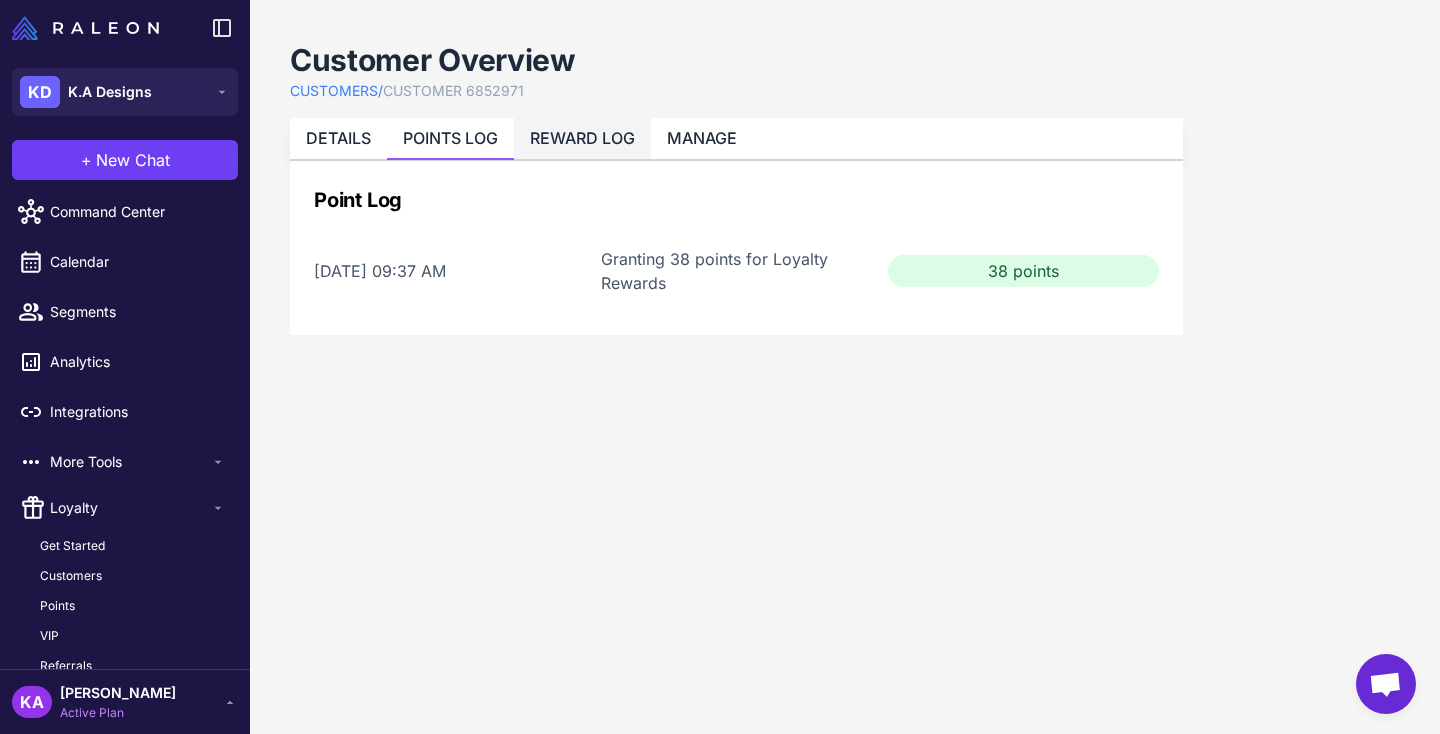 click on "REWARD LOG" at bounding box center [582, 138] 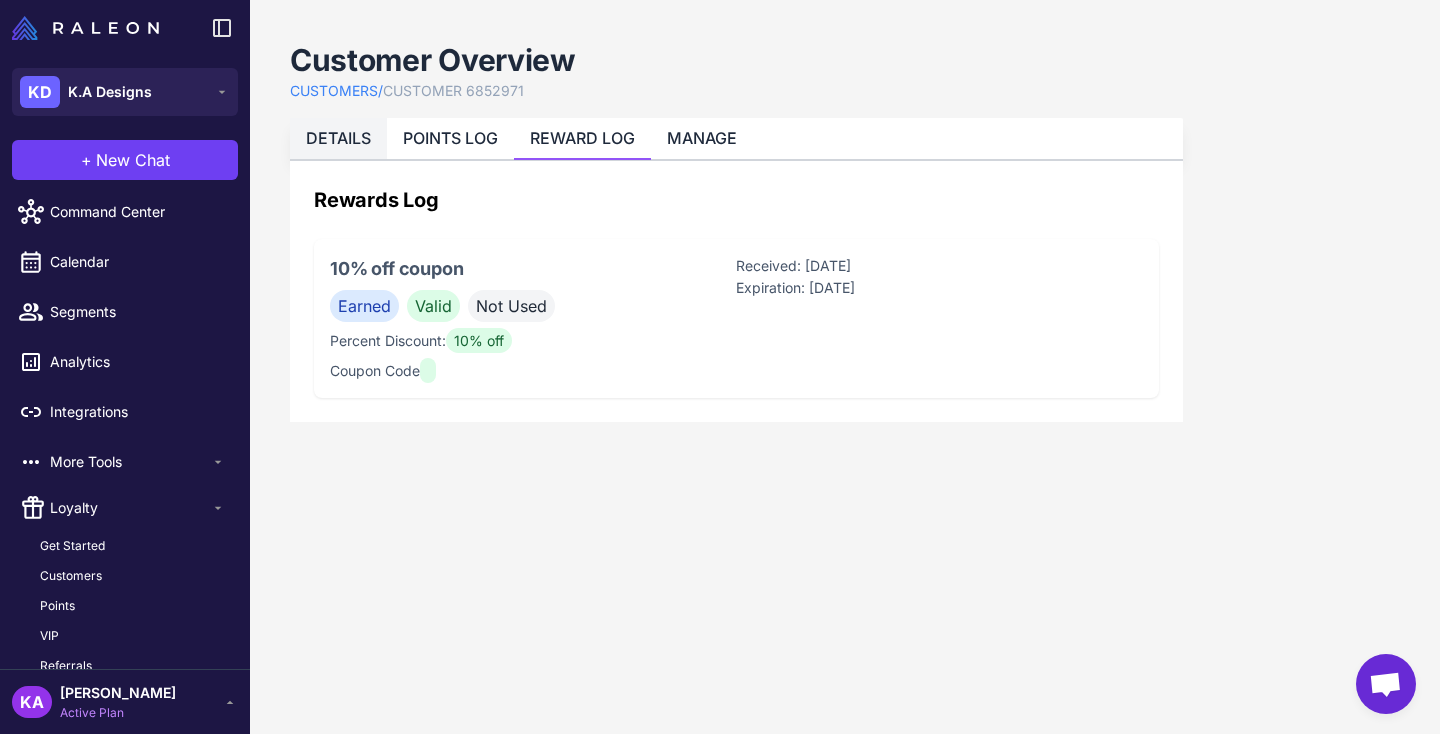 click on "DETAILS" at bounding box center [338, 138] 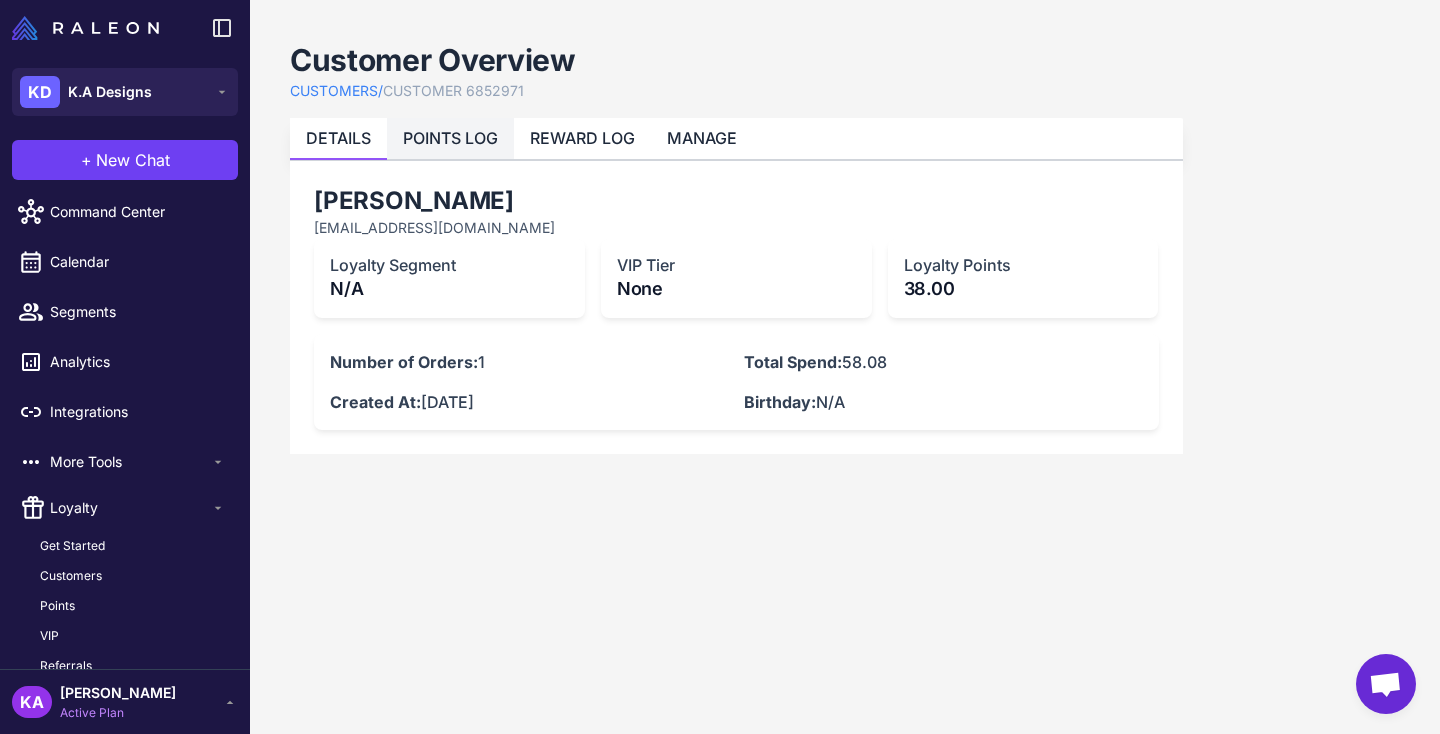 click on "POINTS LOG" at bounding box center (450, 138) 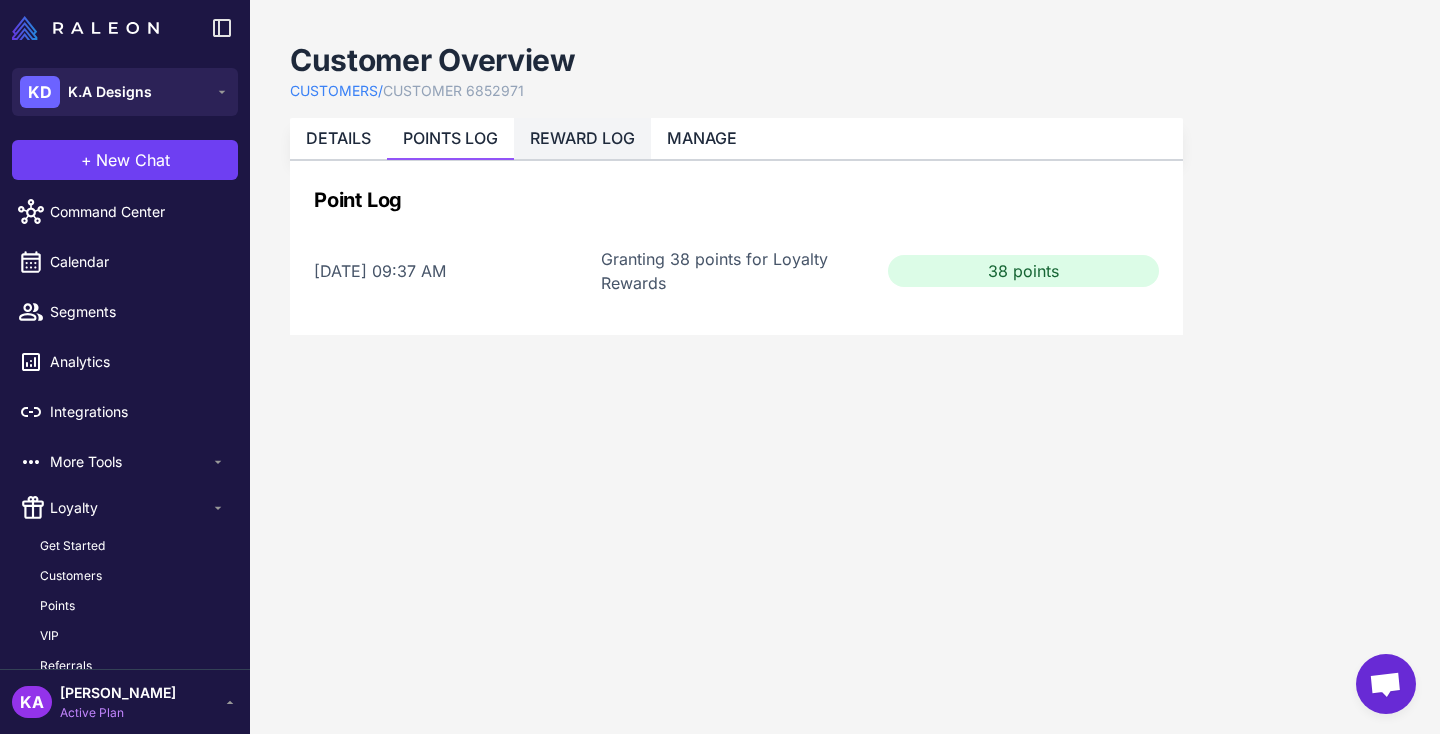 click on "REWARD LOG" at bounding box center (582, 138) 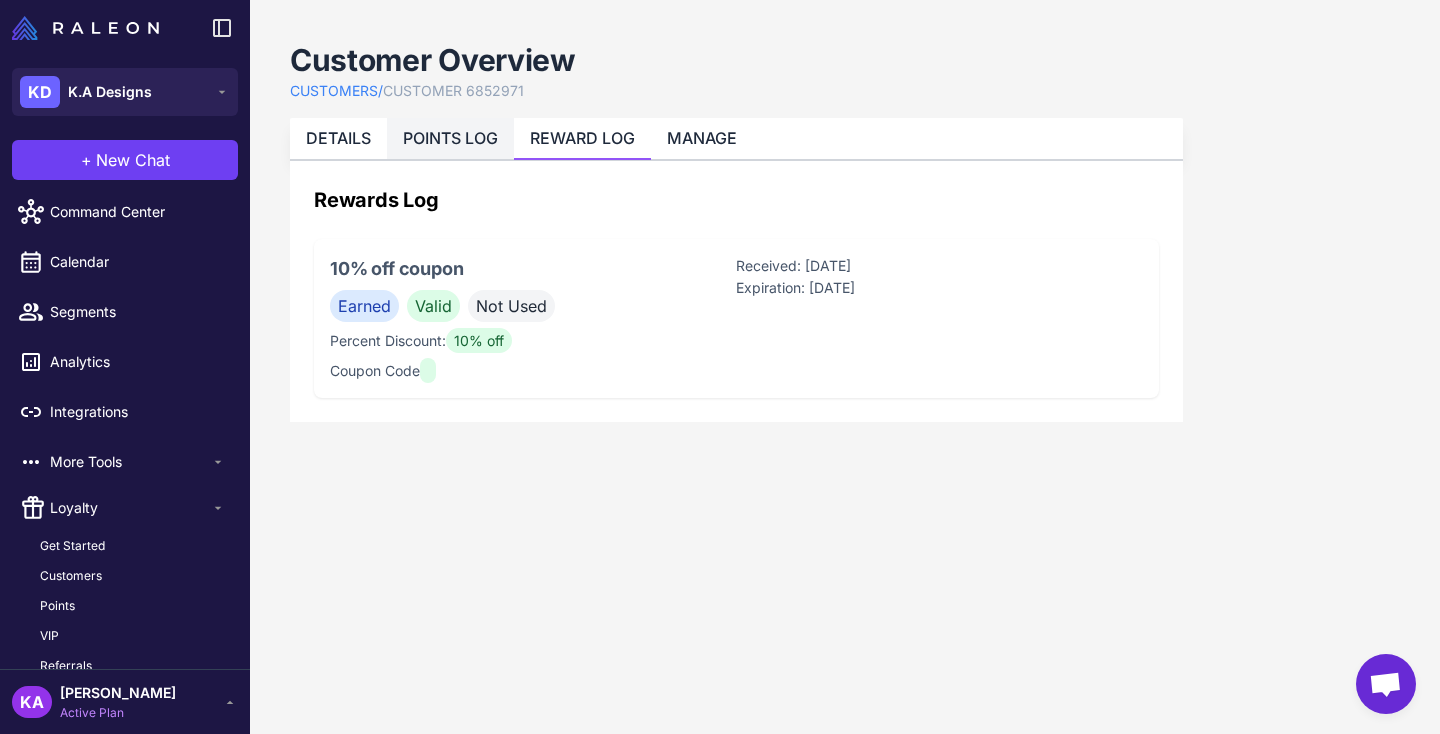 click on "POINTS LOG" 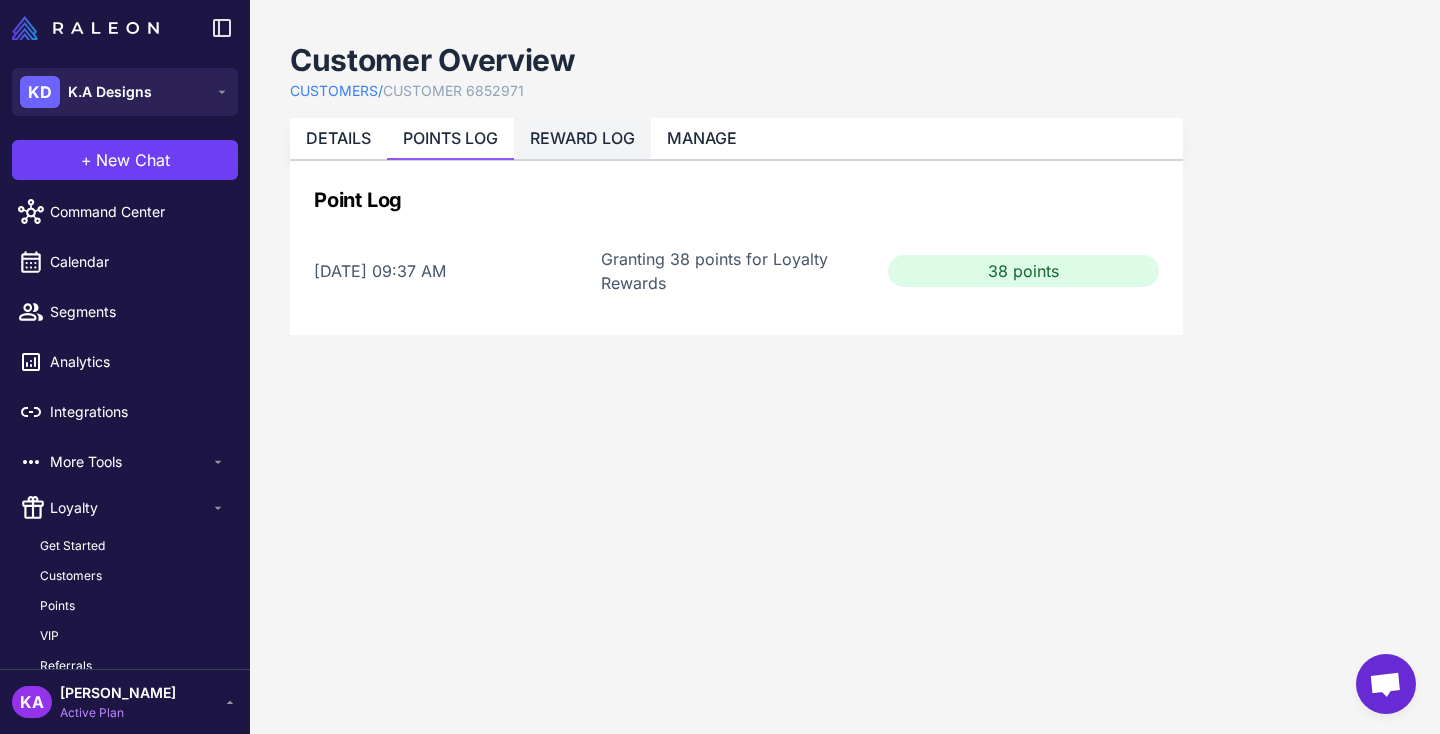 click on "REWARD LOG" at bounding box center [582, 138] 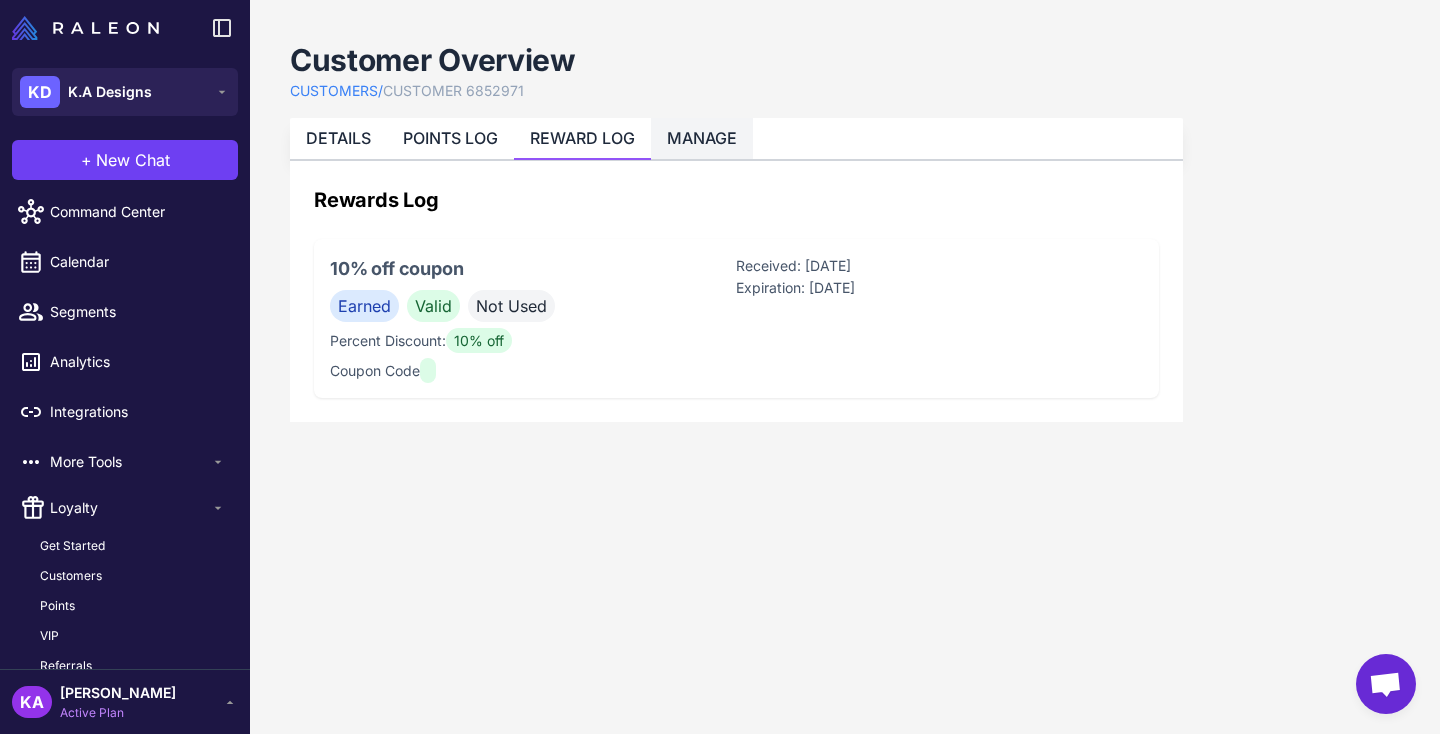 click on "MANAGE" at bounding box center [702, 138] 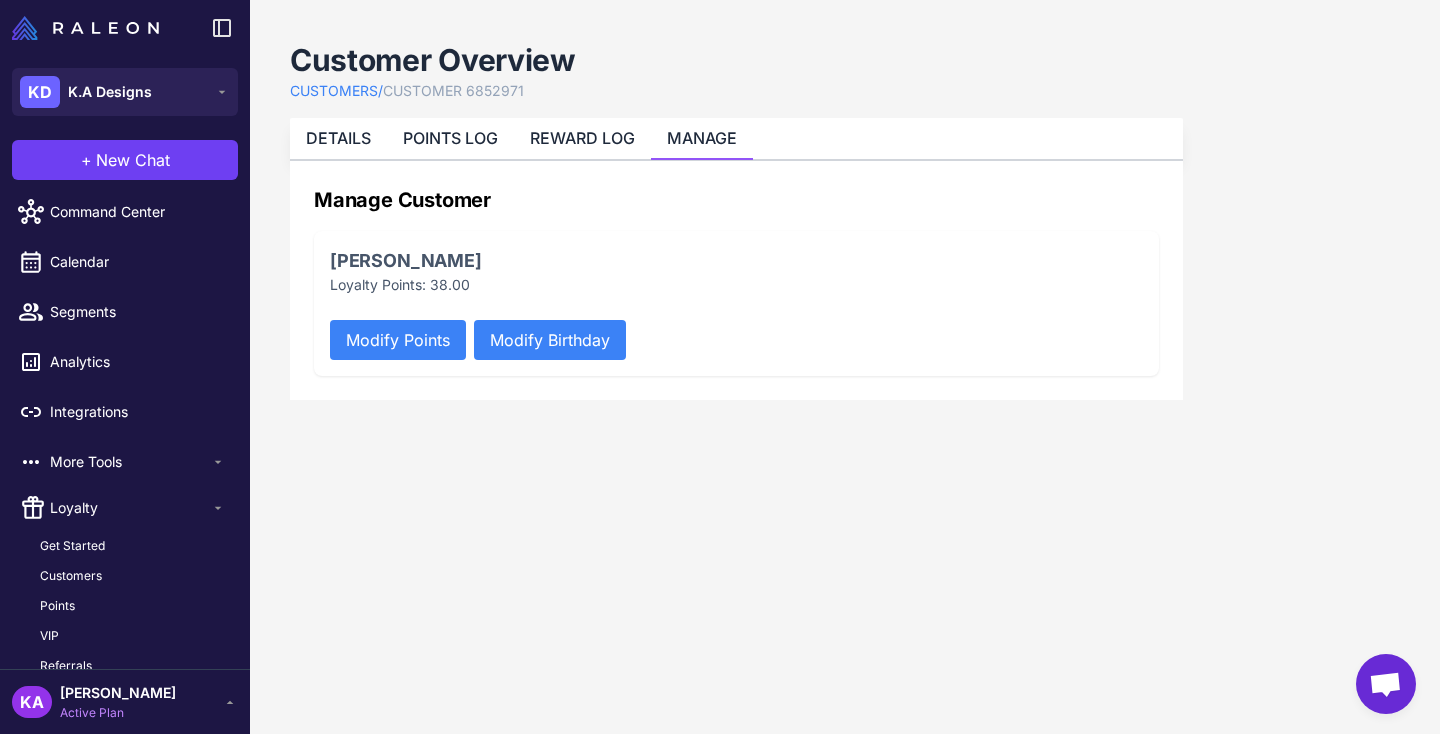 click on "Modify Points" at bounding box center [398, 340] 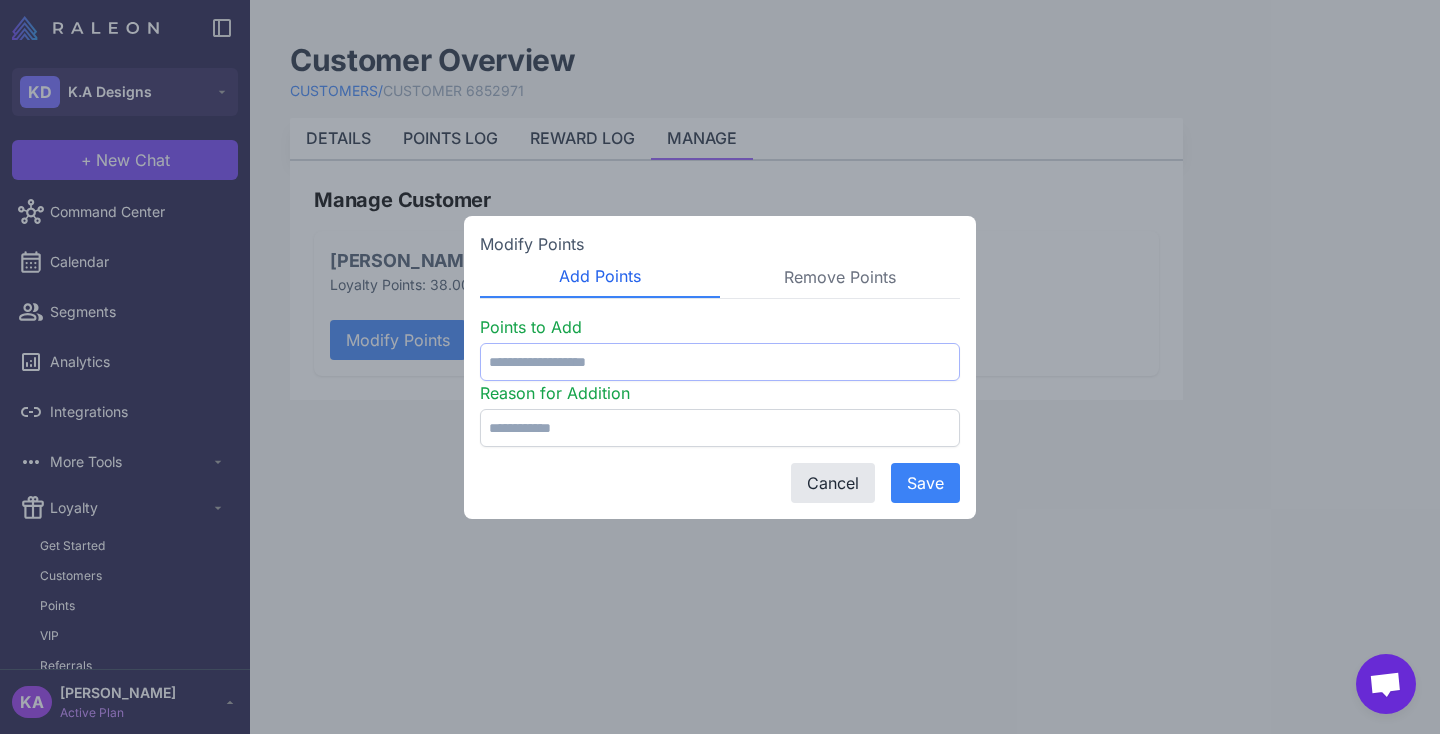 click at bounding box center (720, 362) 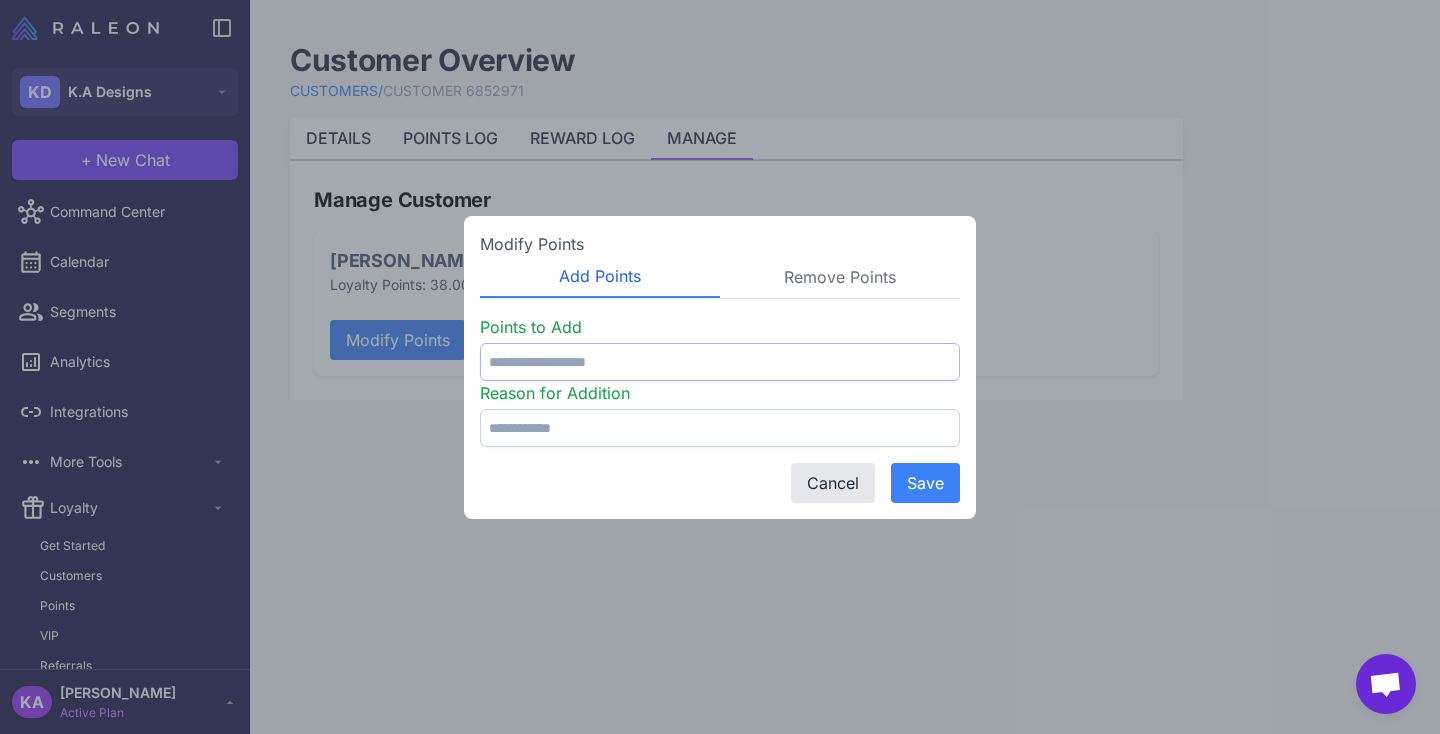 type on "**" 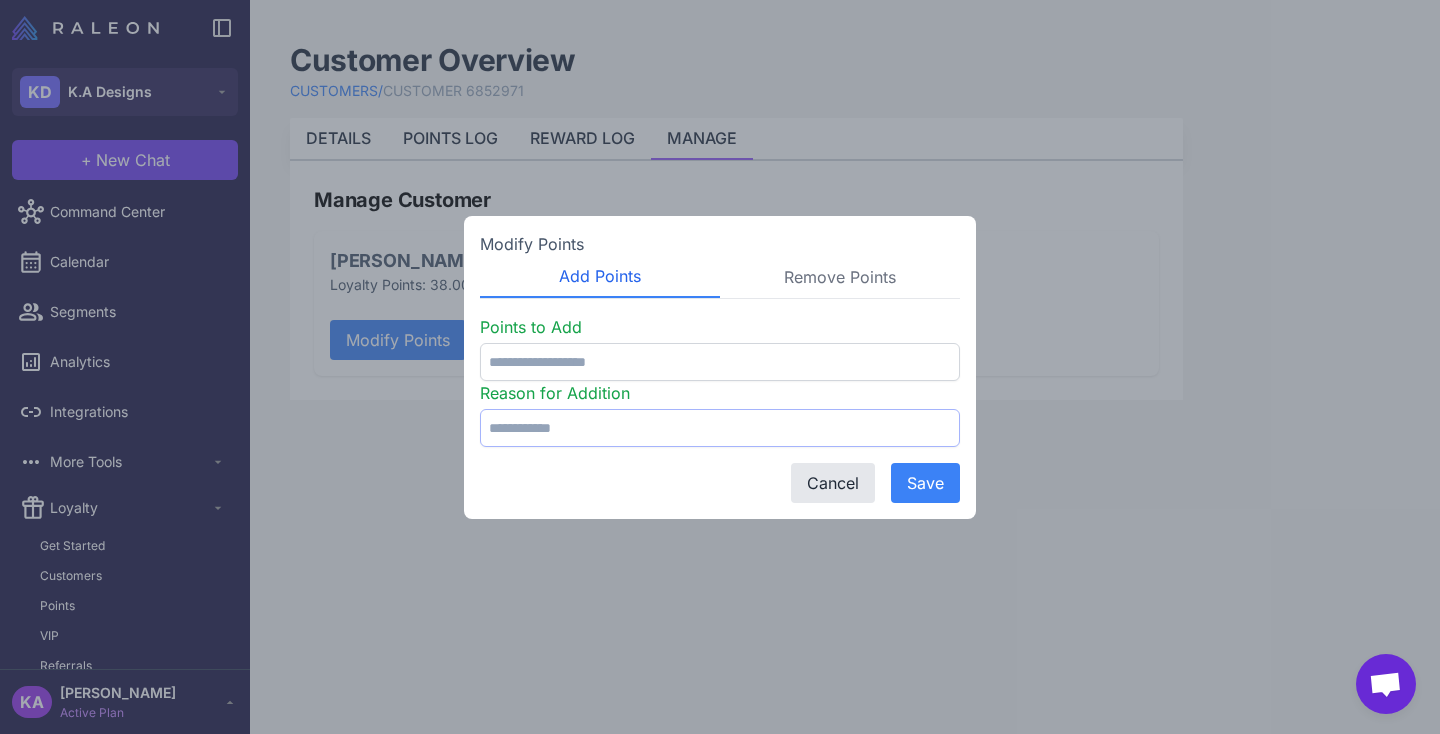 click at bounding box center [720, 428] 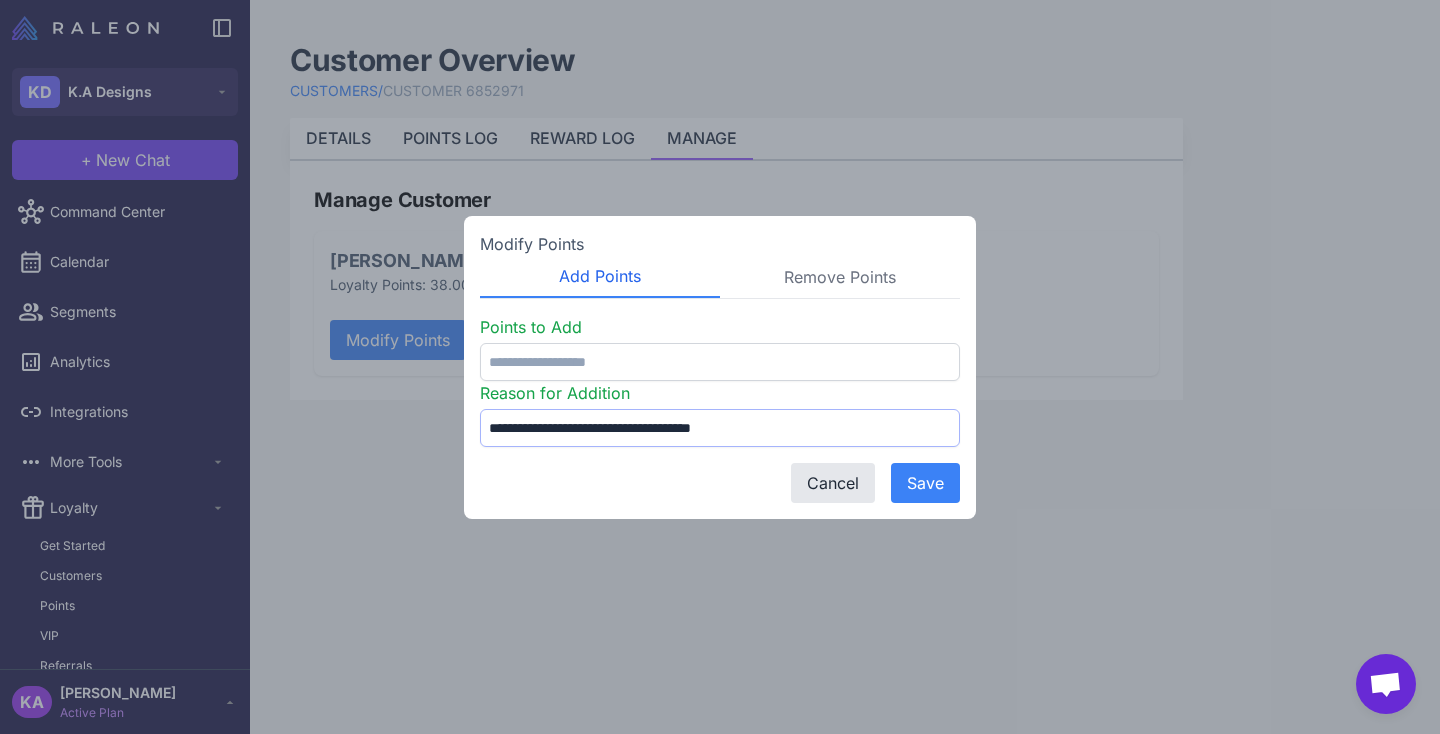 type on "**********" 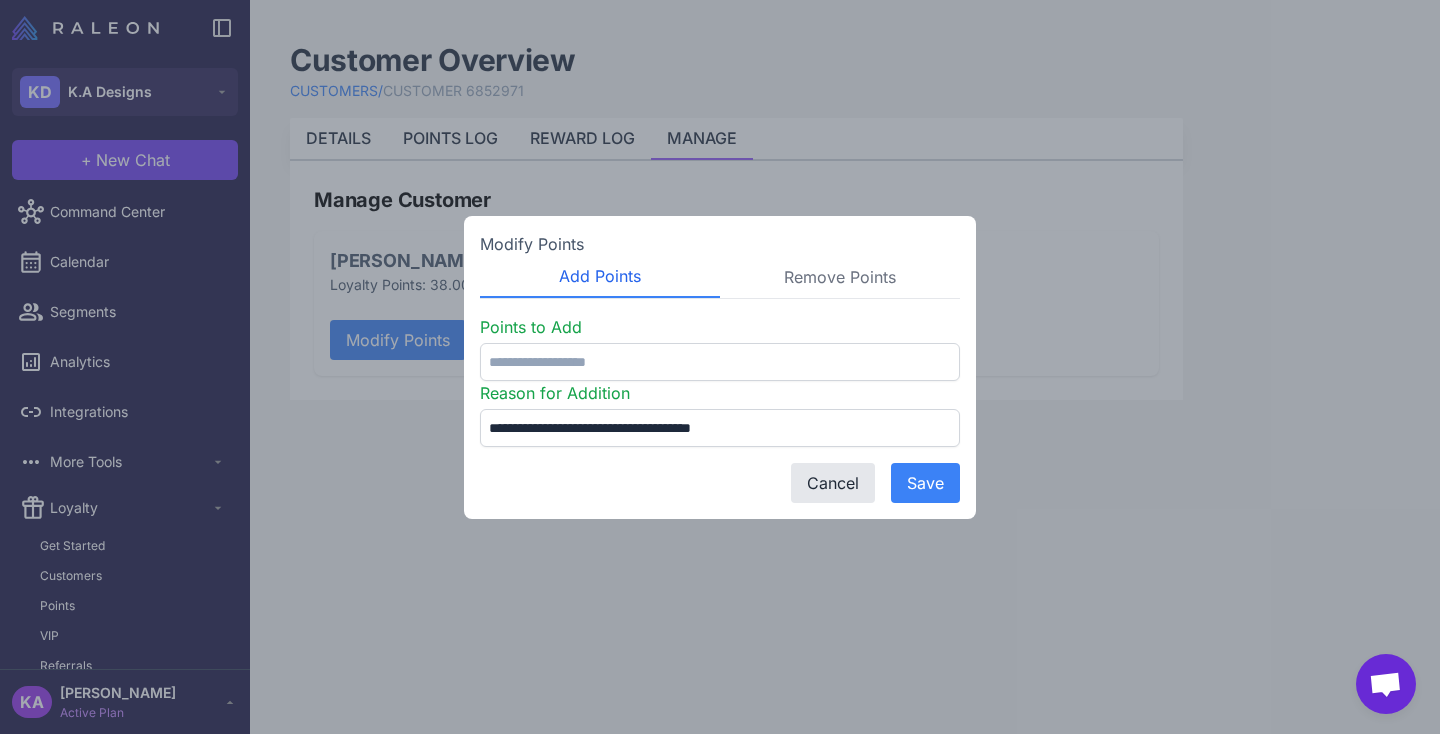 click on "Save" at bounding box center [925, 483] 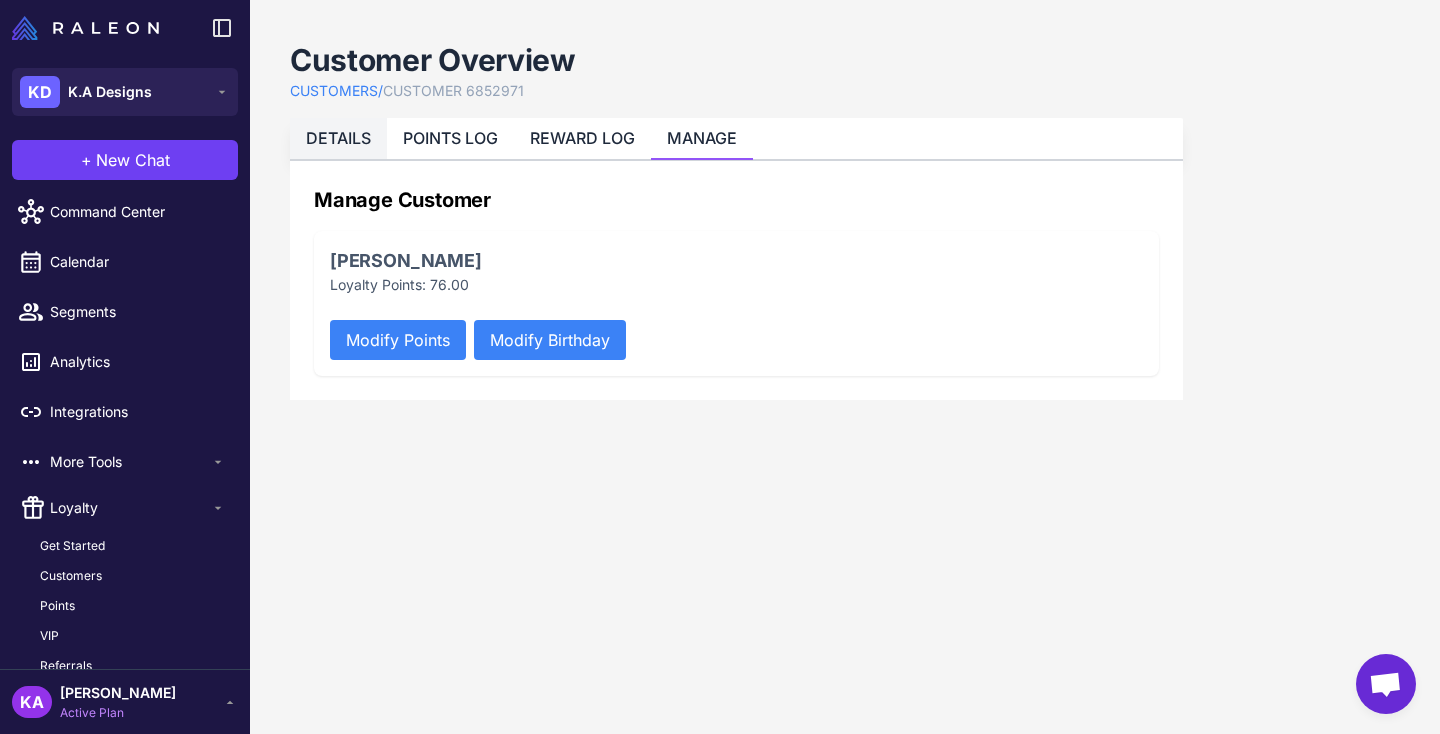 click on "DETAILS" at bounding box center (338, 138) 